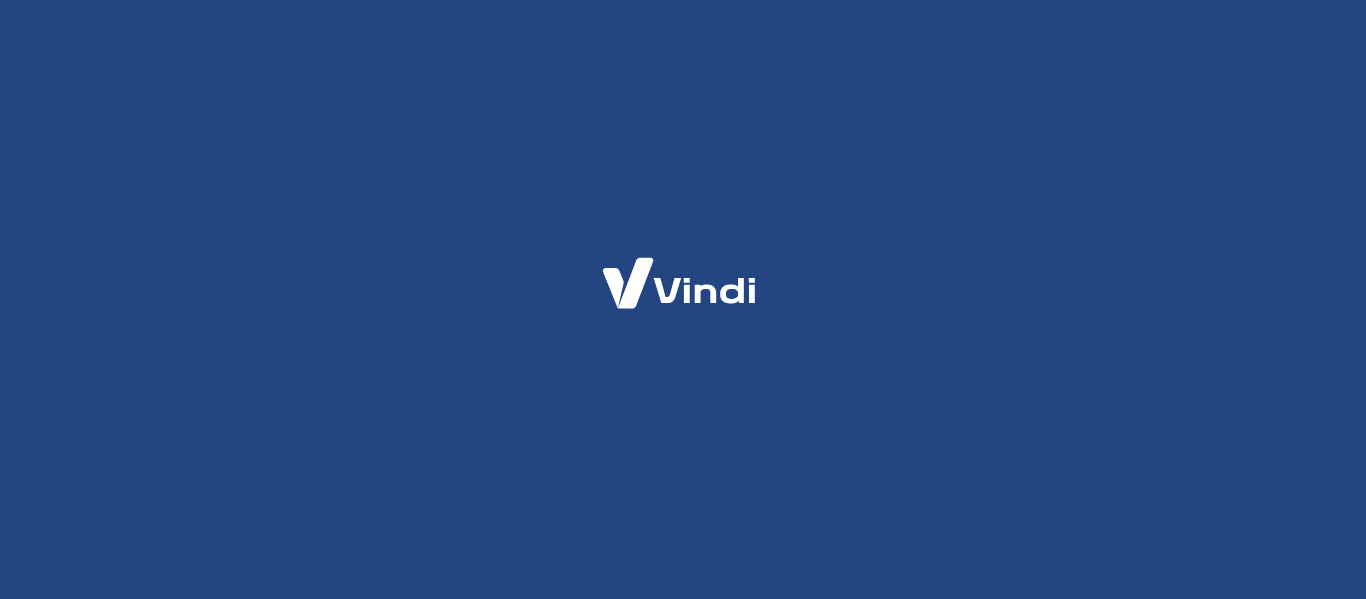 scroll, scrollTop: 0, scrollLeft: 0, axis: both 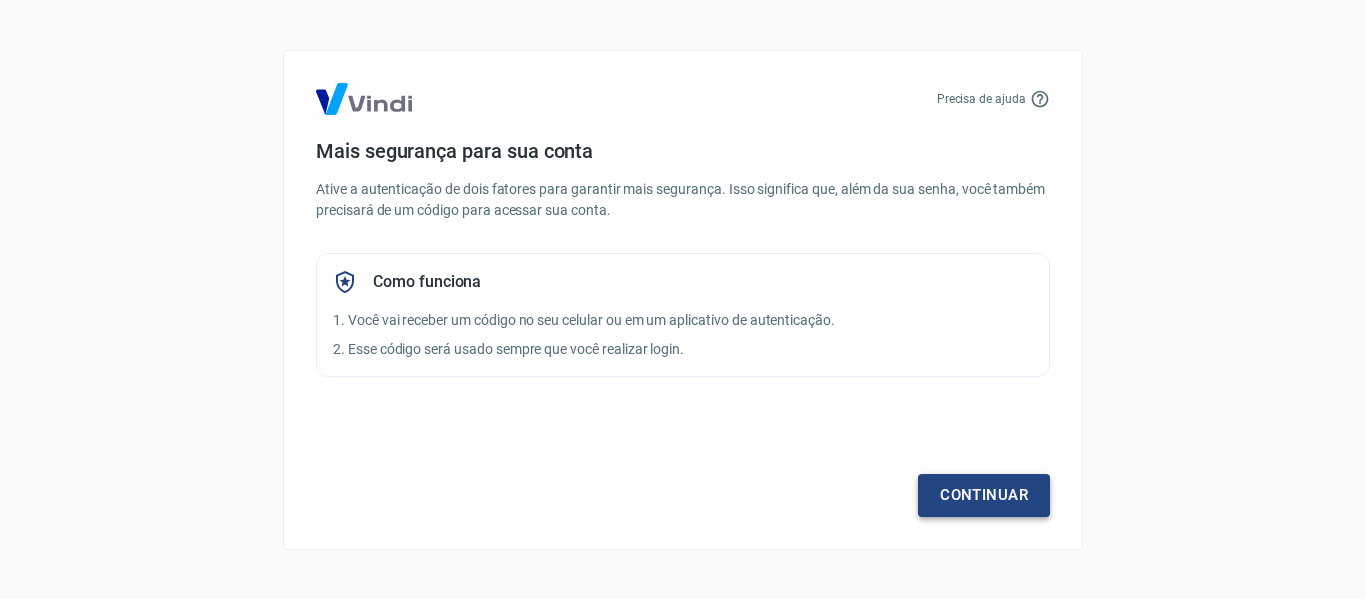 click on "Continuar" at bounding box center [984, 495] 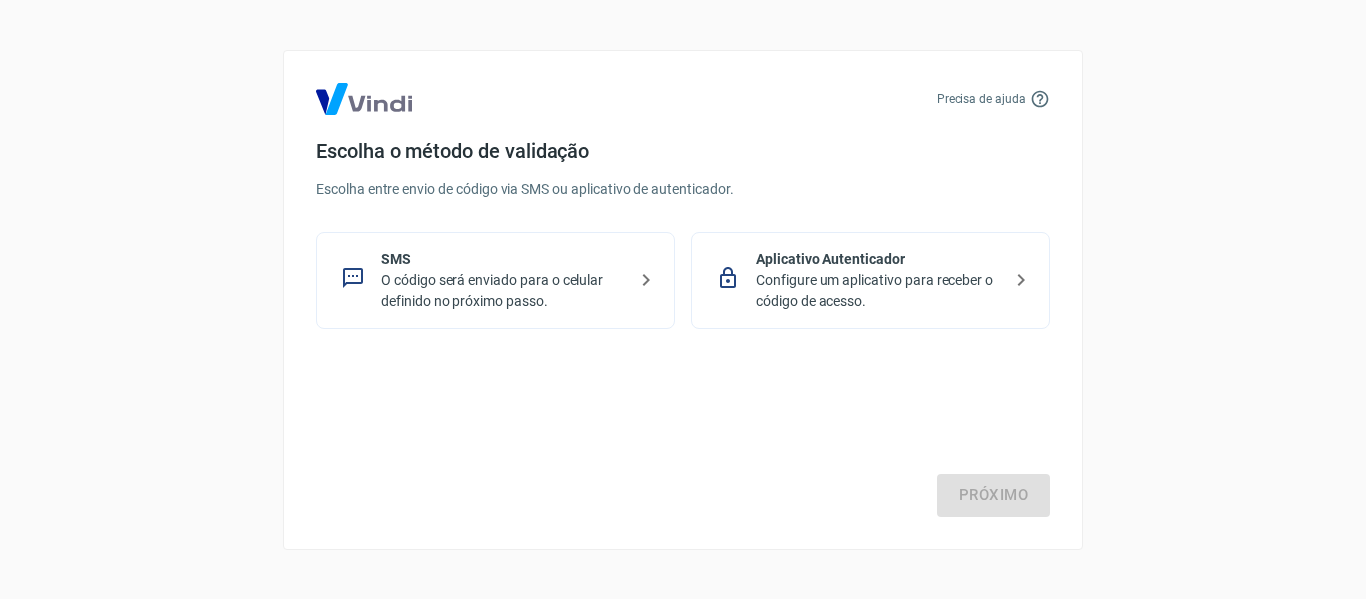 click on "O código será enviado para o celular definido no próximo passo." at bounding box center (503, 291) 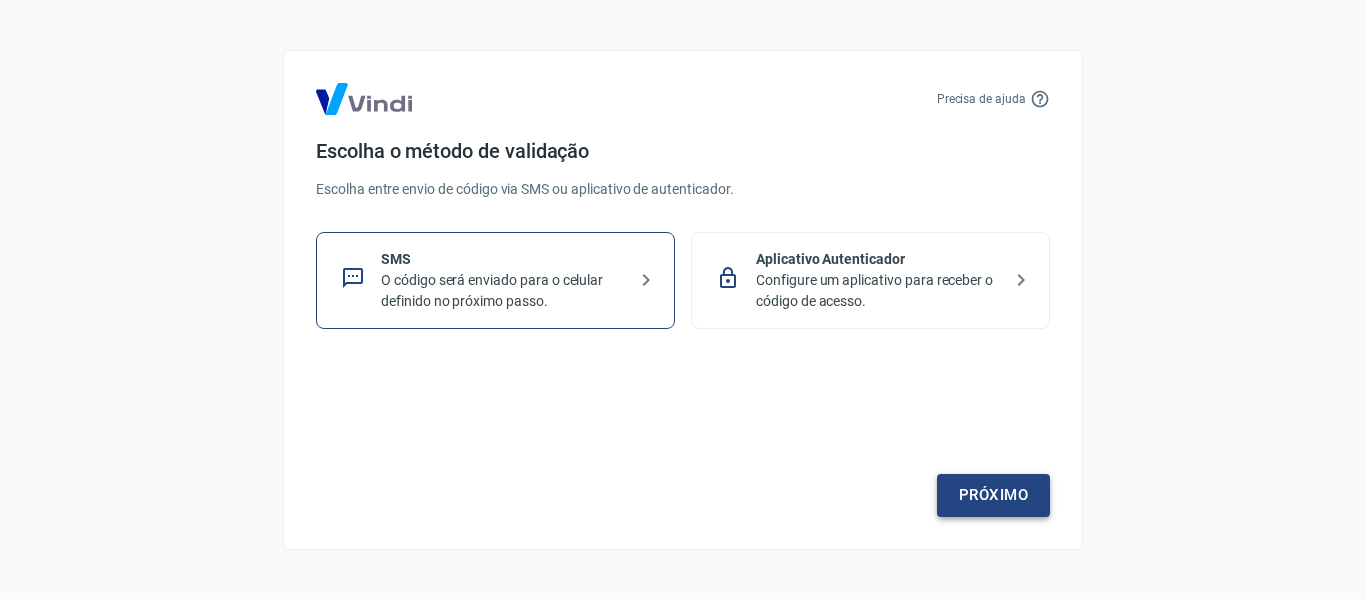 click on "Próximo" at bounding box center [993, 495] 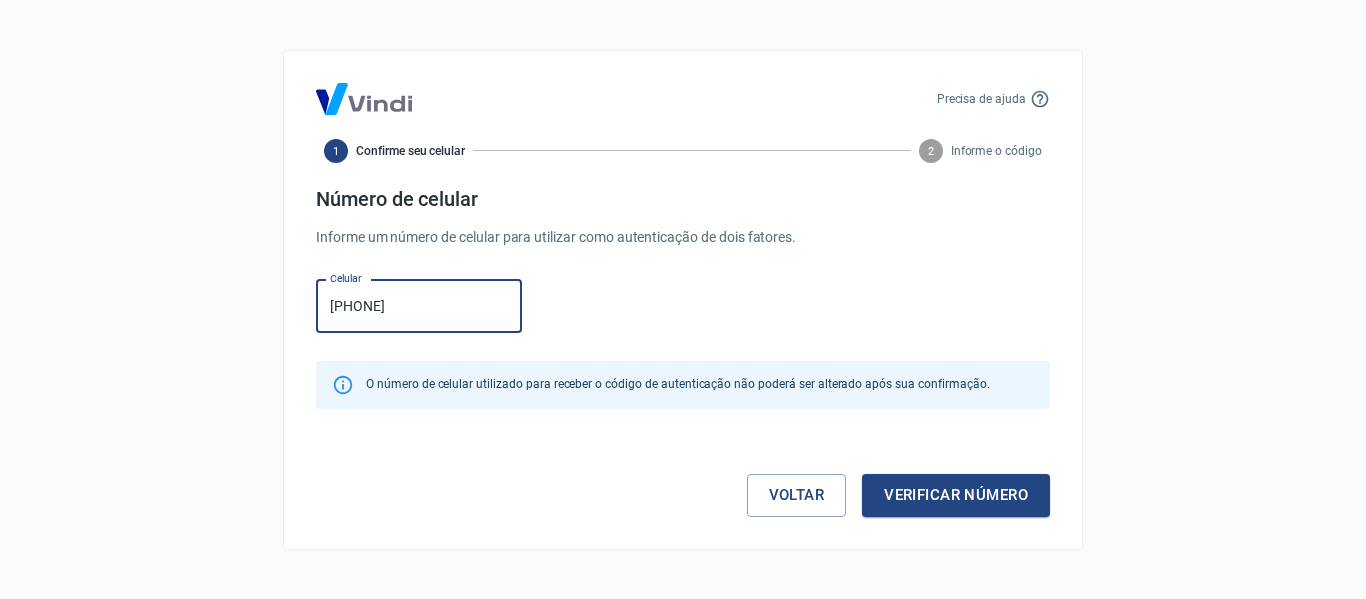 type on "[PHONE]" 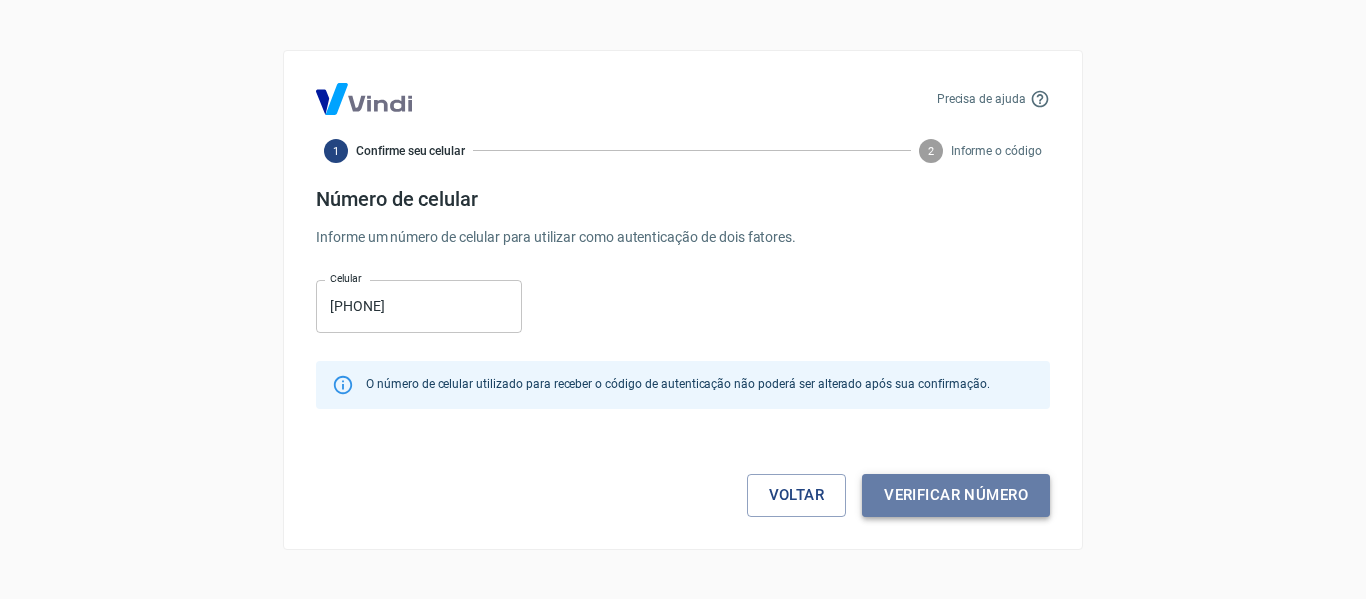 click on "Verificar número" at bounding box center [956, 495] 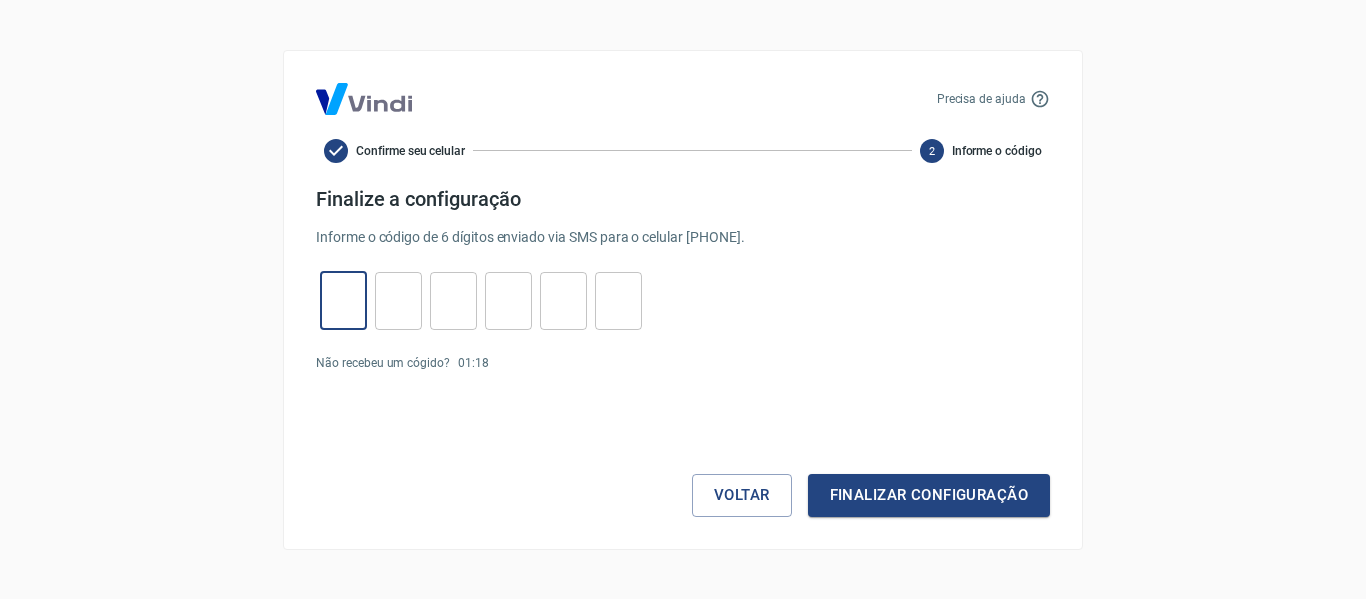click at bounding box center [343, 300] 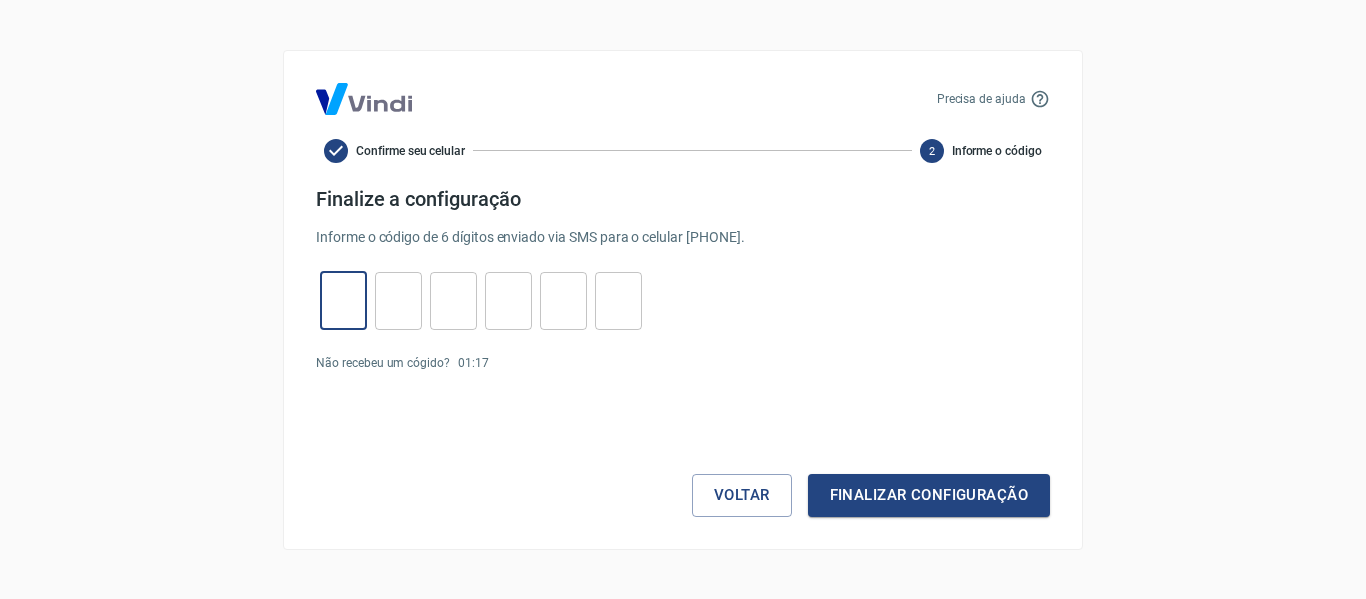 type on "6" 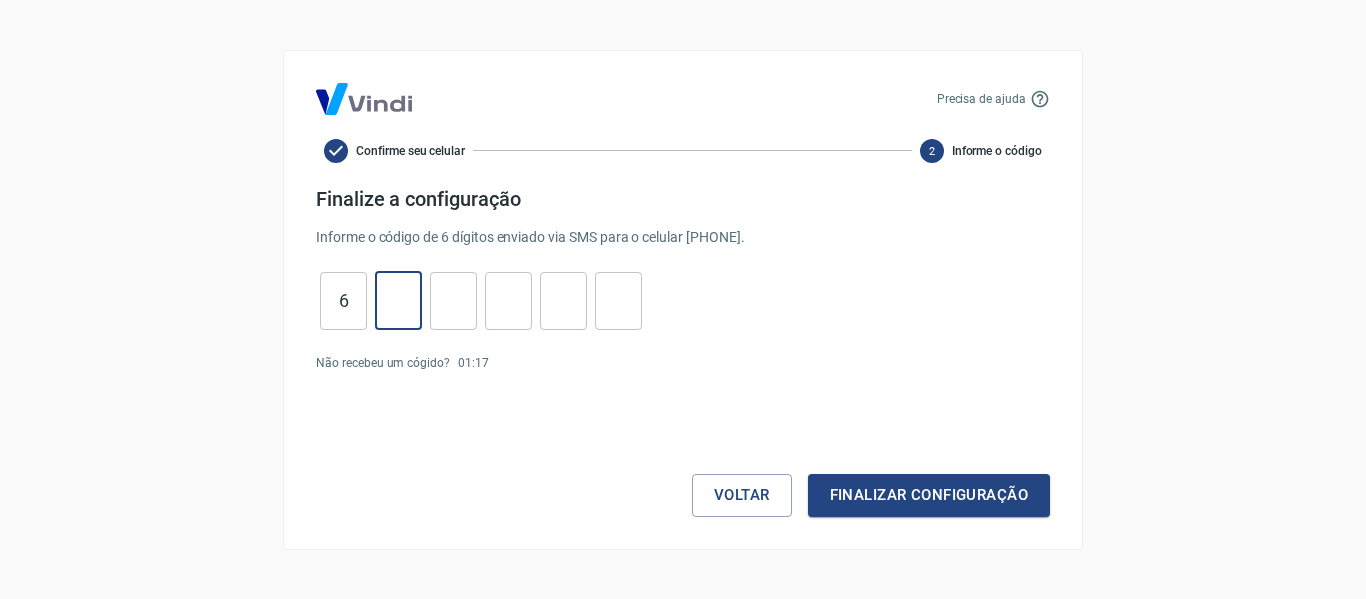 type on "3" 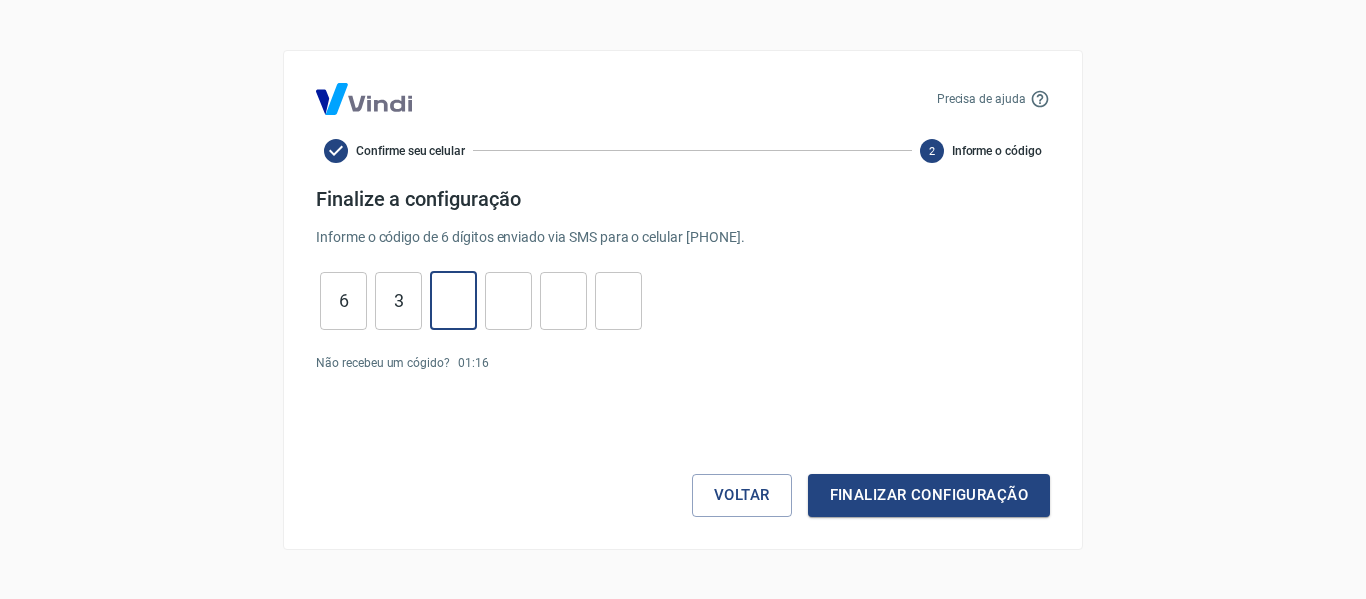 type on "6" 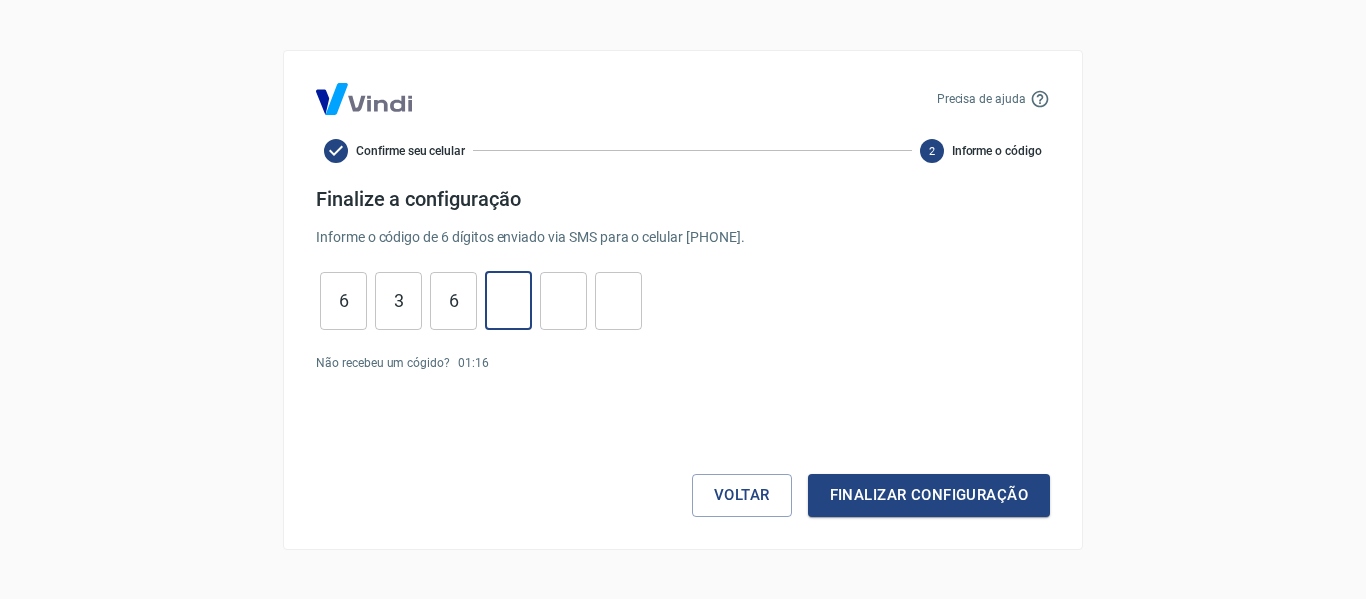 type on "4" 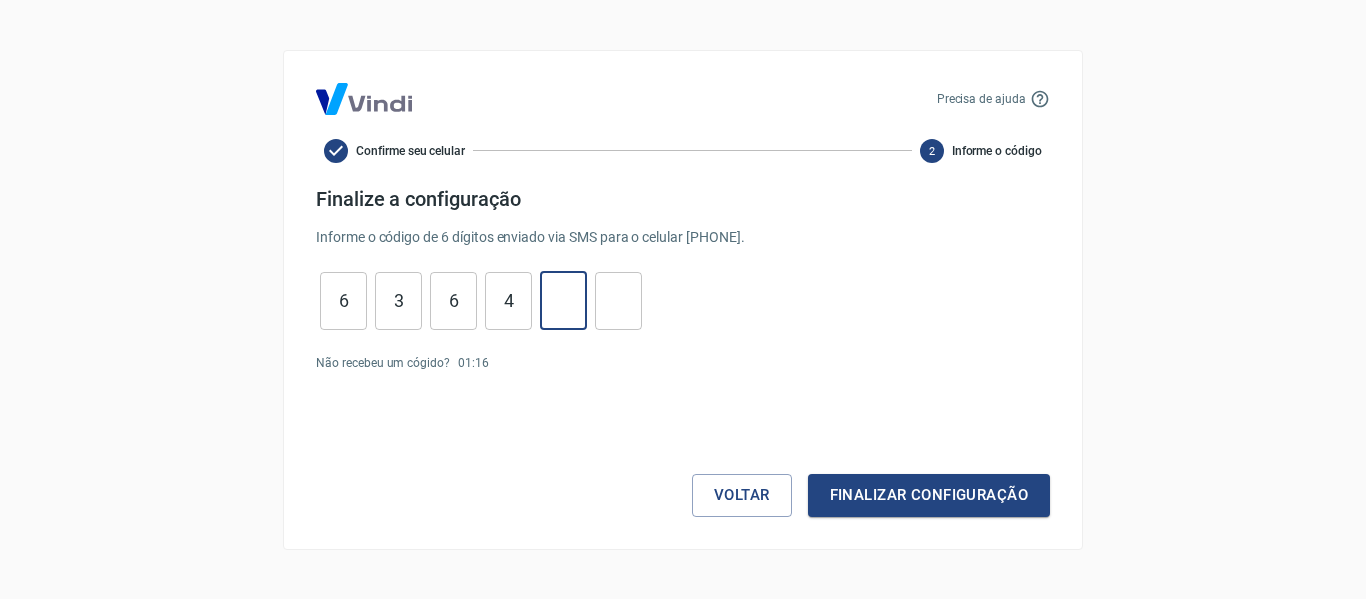 type on "9" 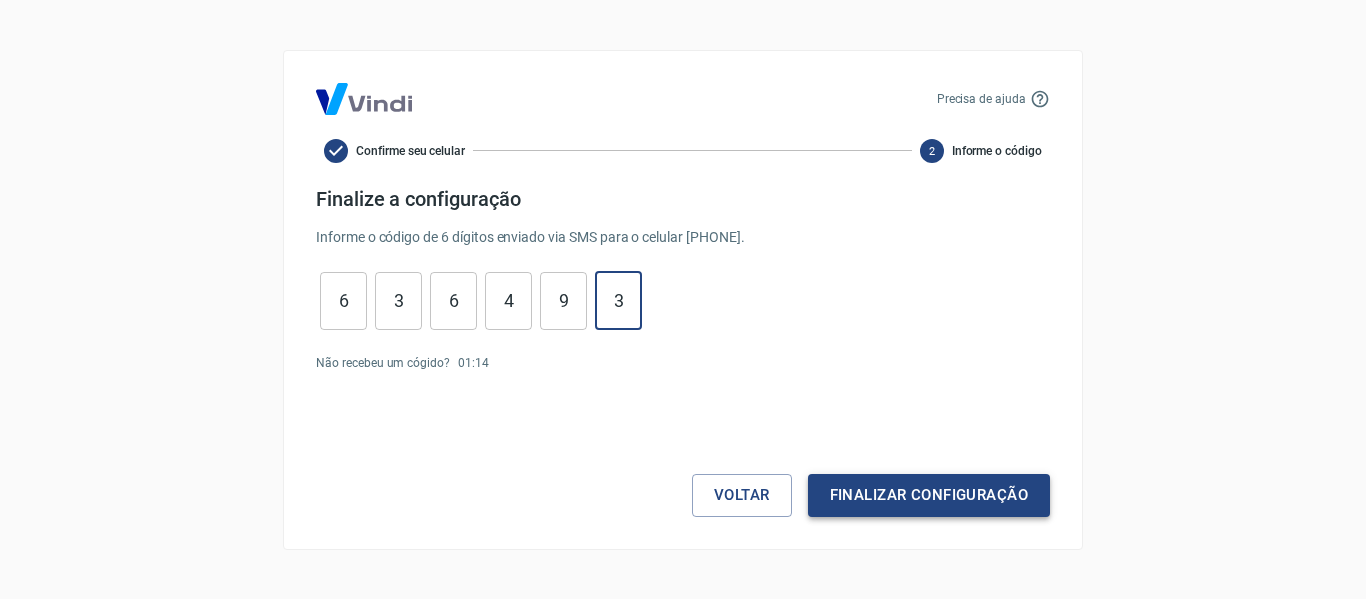 type on "3" 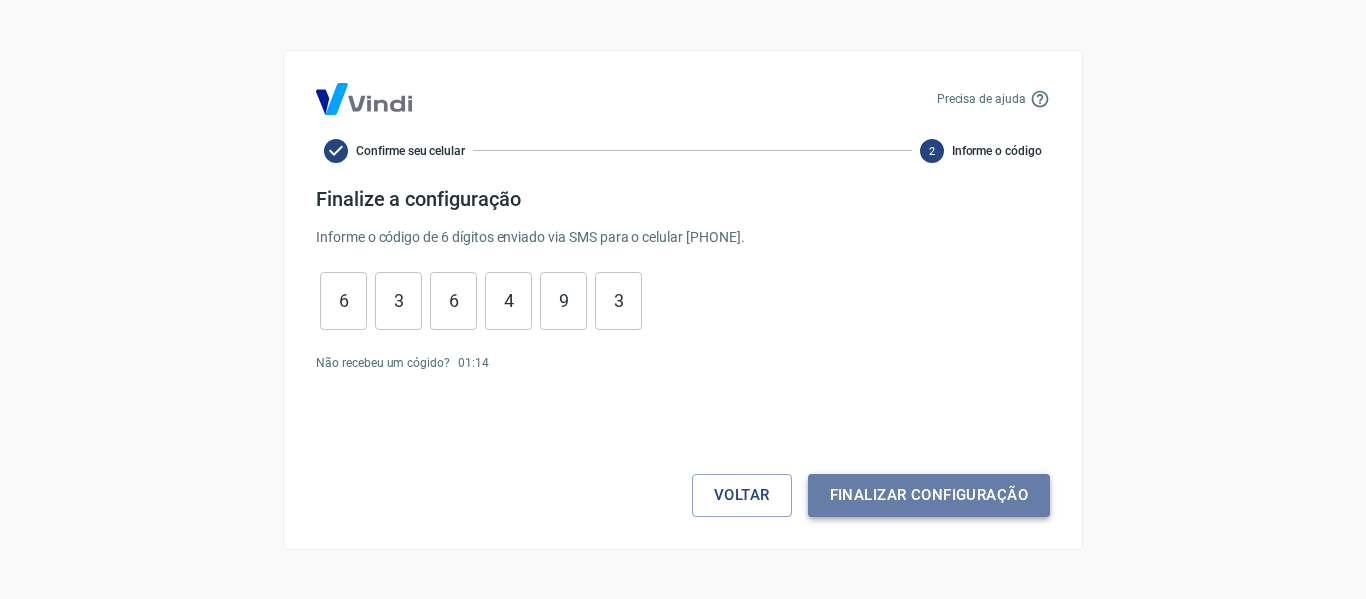 click on "Finalizar configuração" at bounding box center (929, 495) 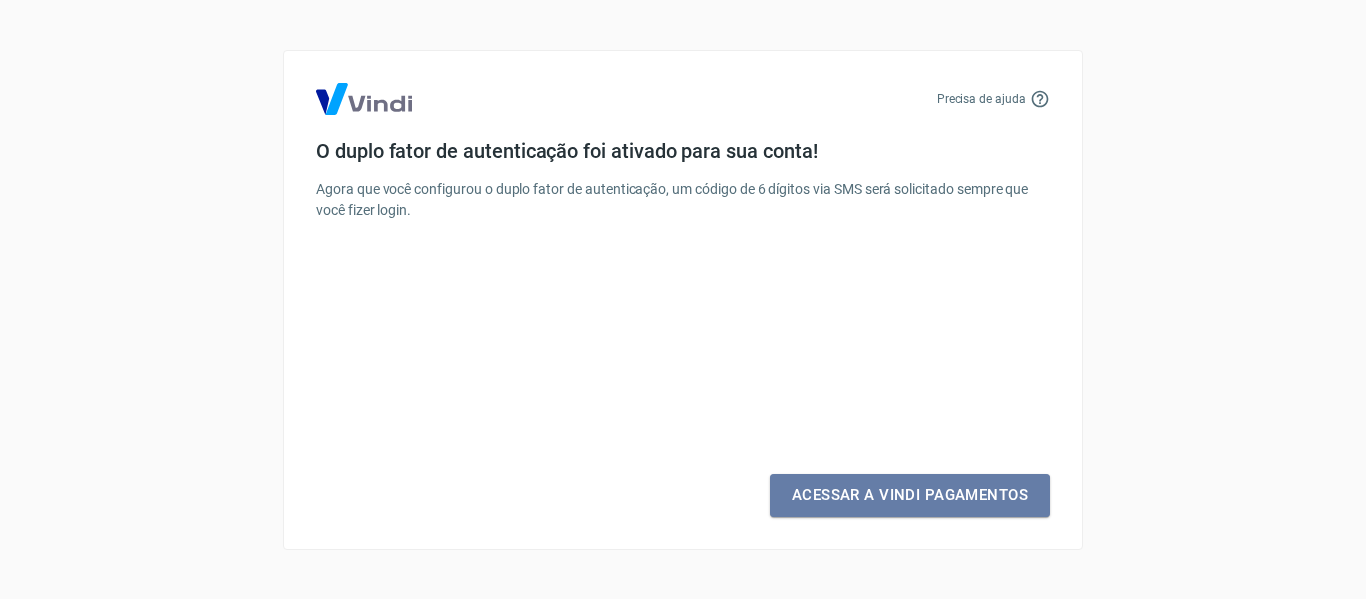 click on "Acessar a Vindi Pagamentos" at bounding box center [910, 495] 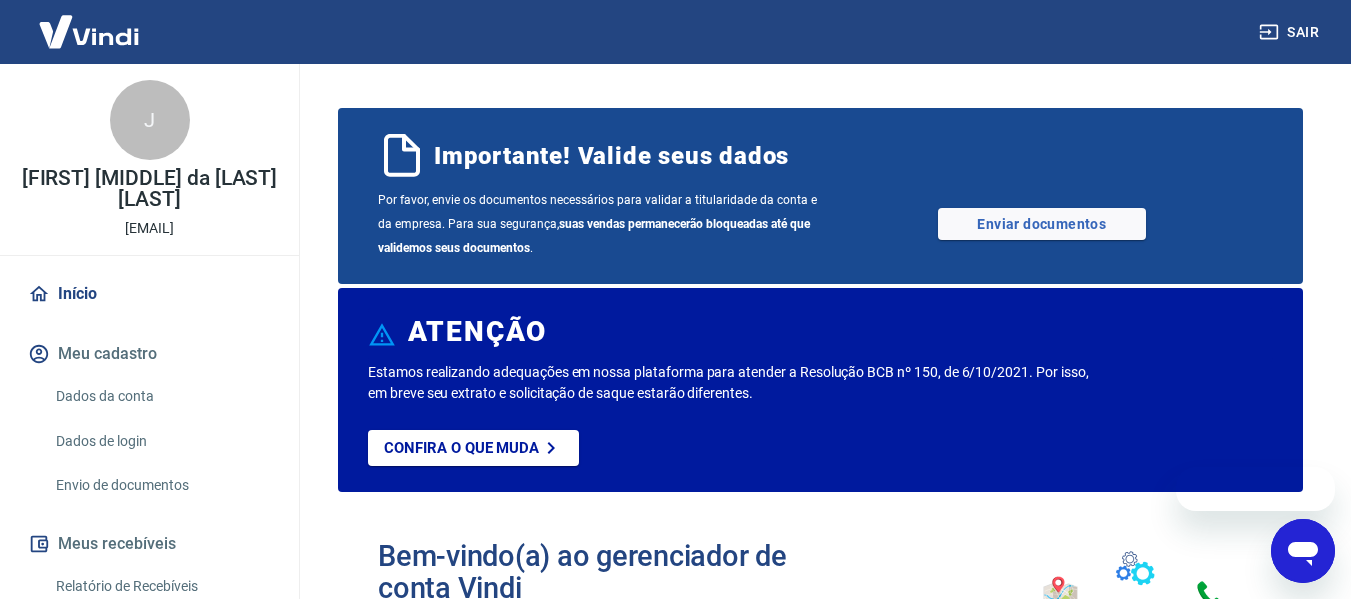 scroll, scrollTop: 0, scrollLeft: 0, axis: both 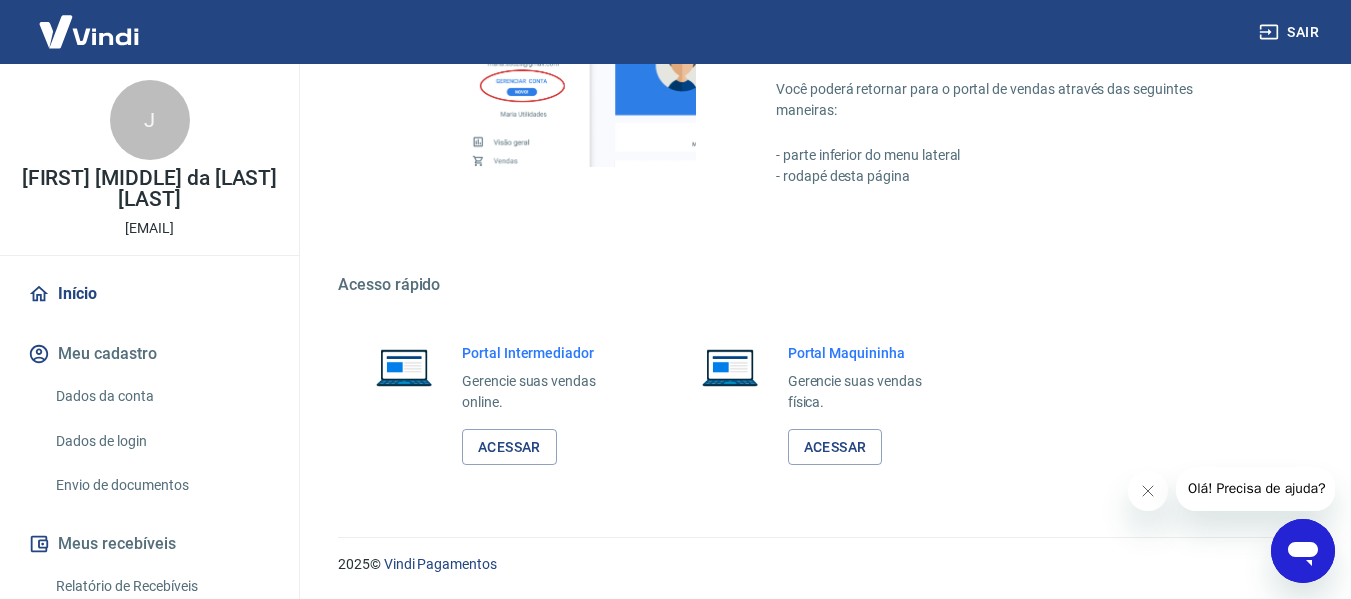 click on "Meu cadastro" at bounding box center (149, 354) 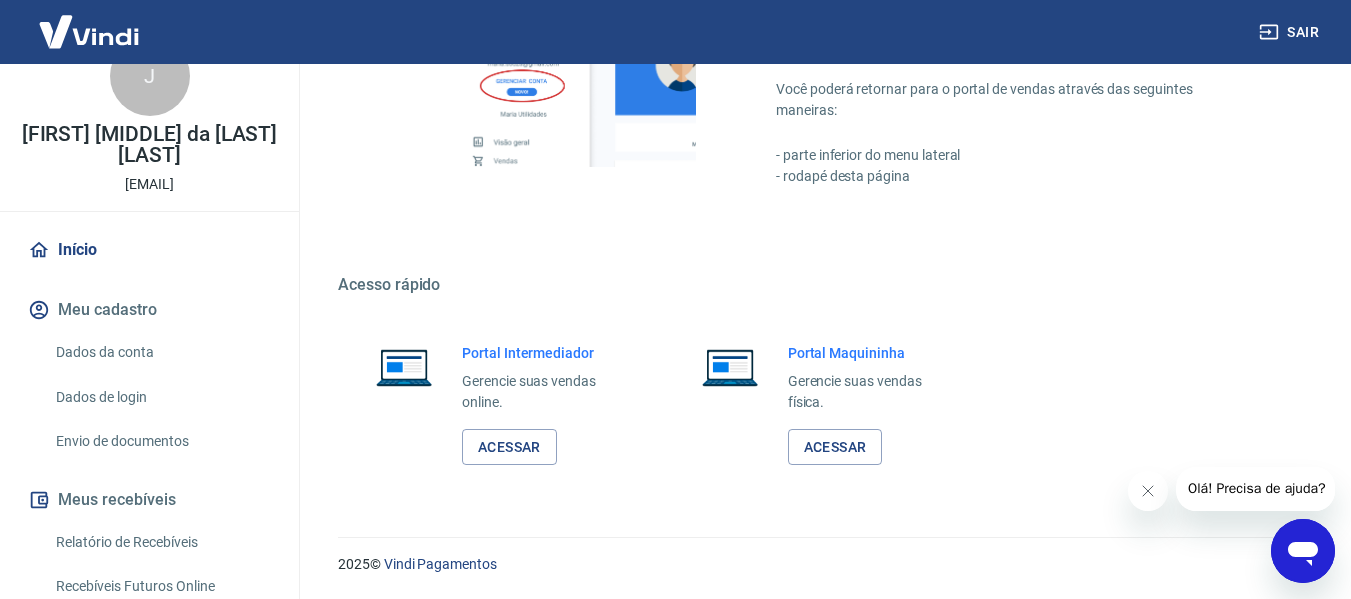 scroll, scrollTop: 0, scrollLeft: 0, axis: both 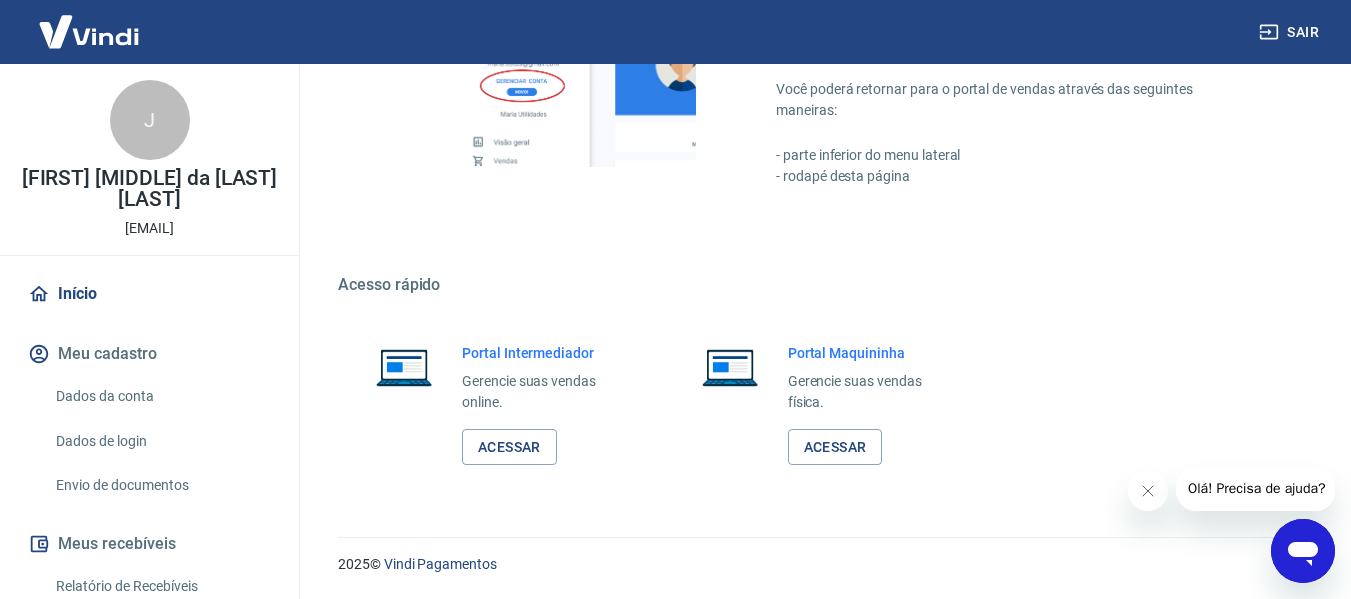 click on "Dados da conta" at bounding box center [161, 396] 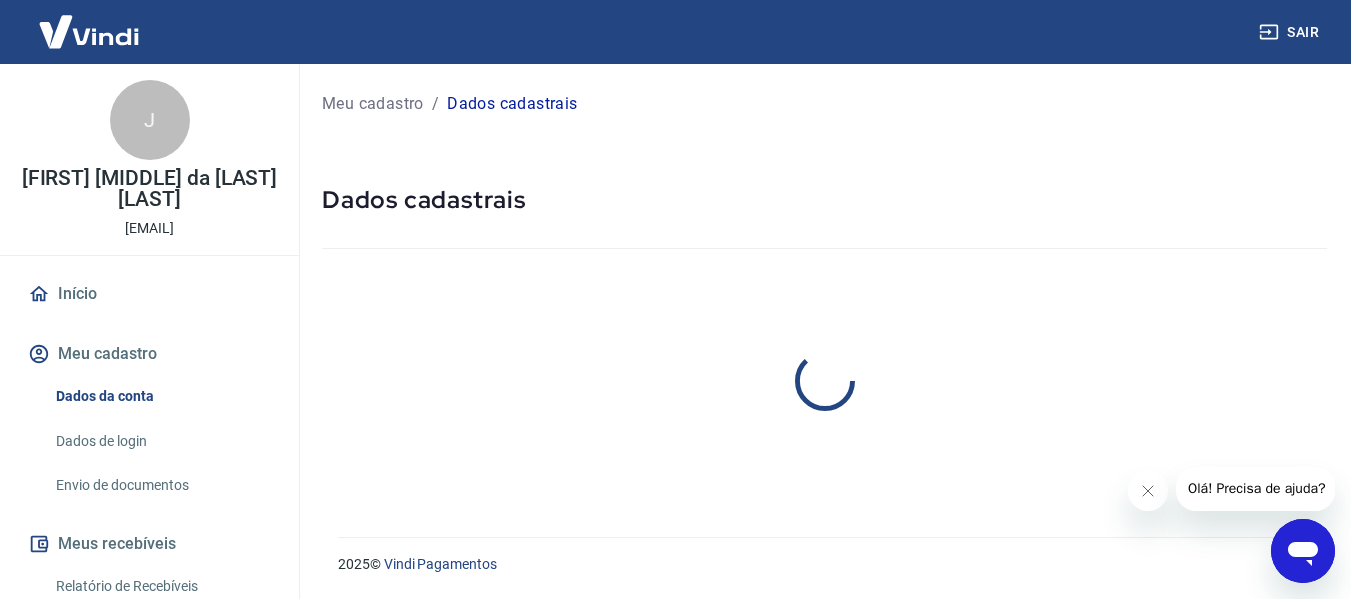 scroll, scrollTop: 0, scrollLeft: 0, axis: both 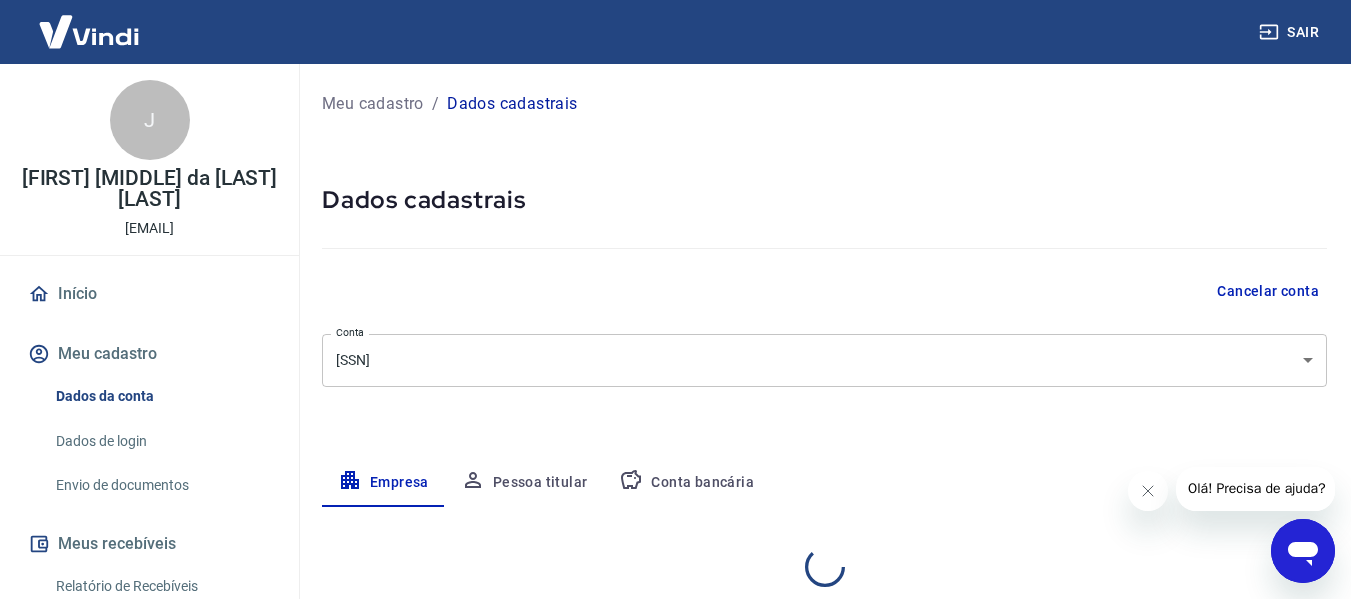 select on "RJ" 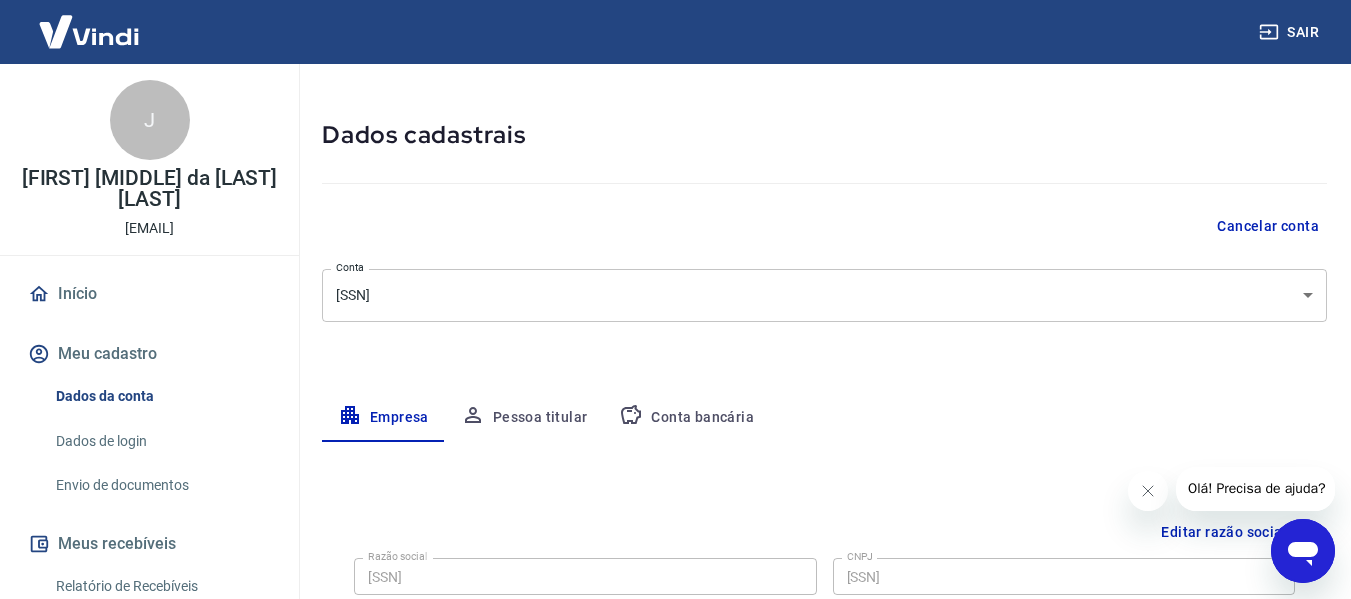 scroll, scrollTop: 100, scrollLeft: 0, axis: vertical 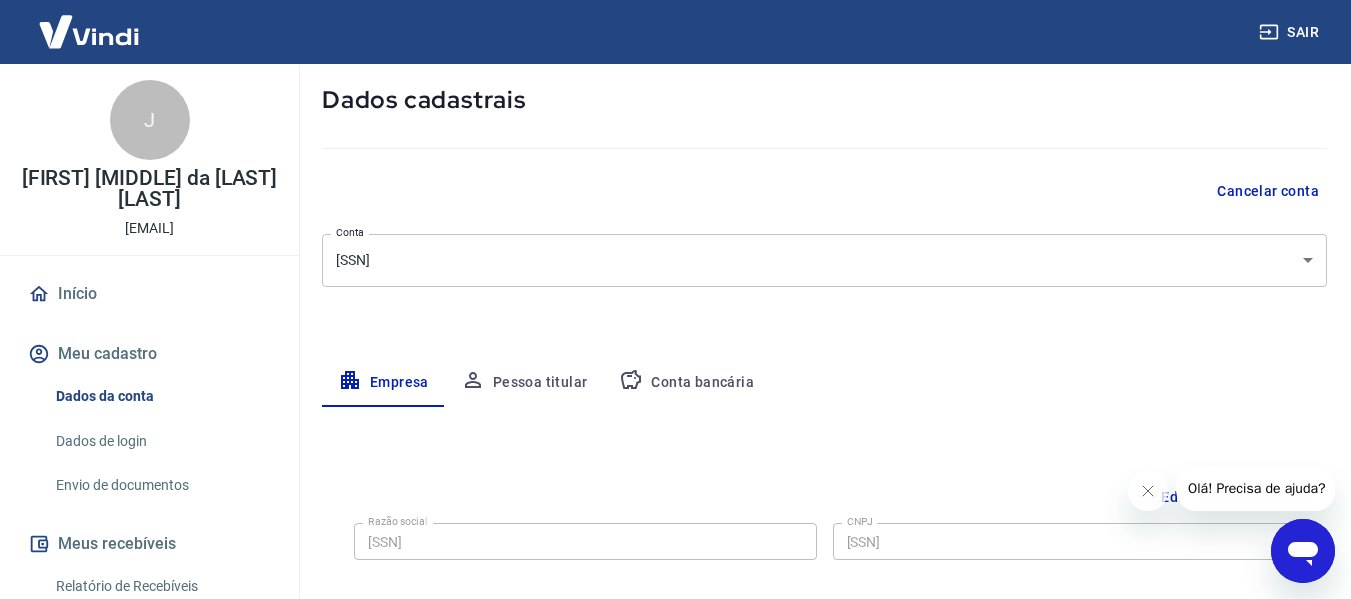 click on "Pessoa titular" at bounding box center [524, 383] 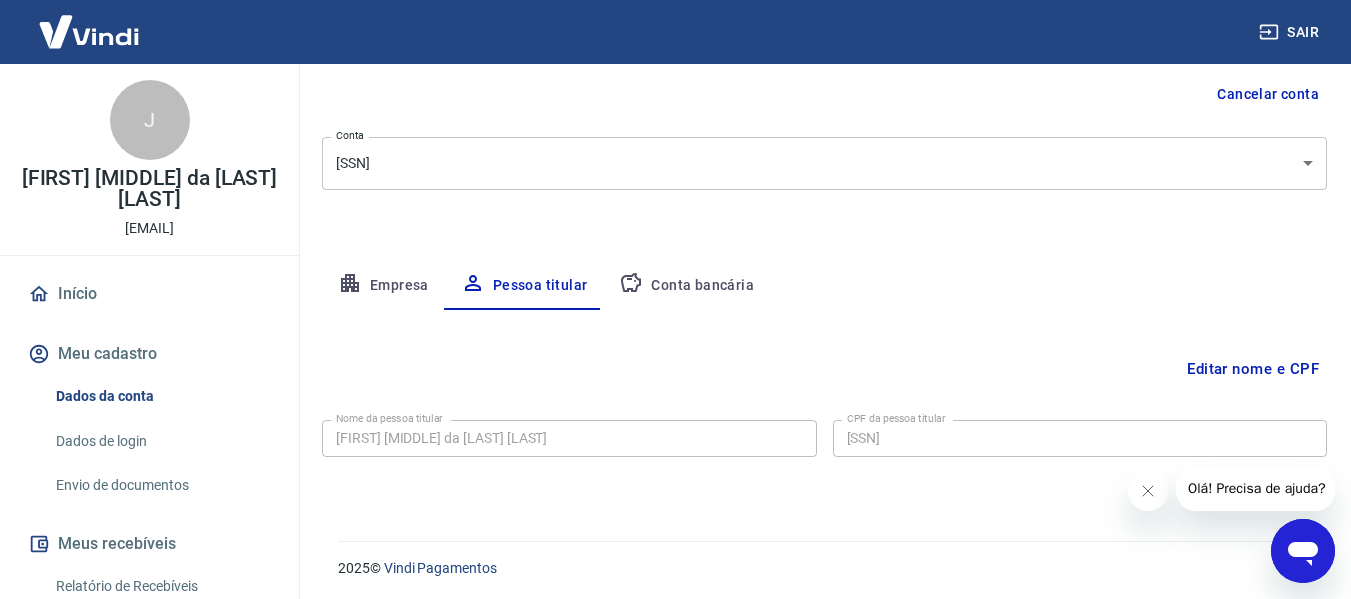 scroll, scrollTop: 201, scrollLeft: 0, axis: vertical 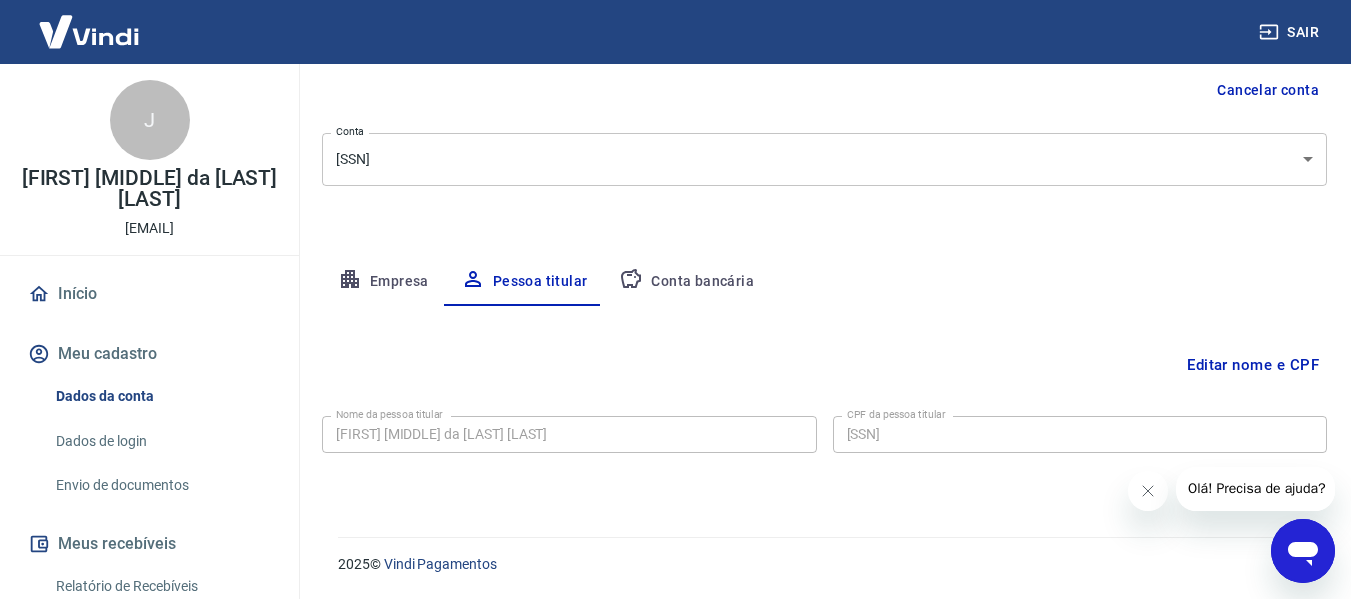 click on "Conta bancária" at bounding box center [686, 282] 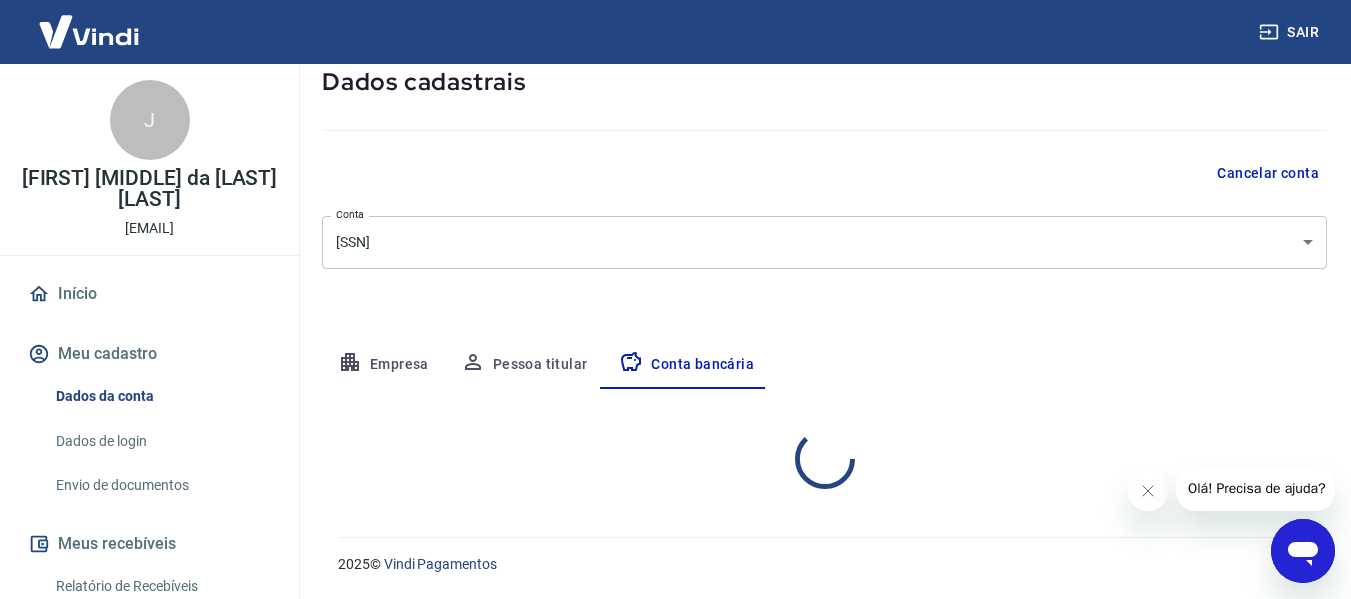 scroll, scrollTop: 201, scrollLeft: 0, axis: vertical 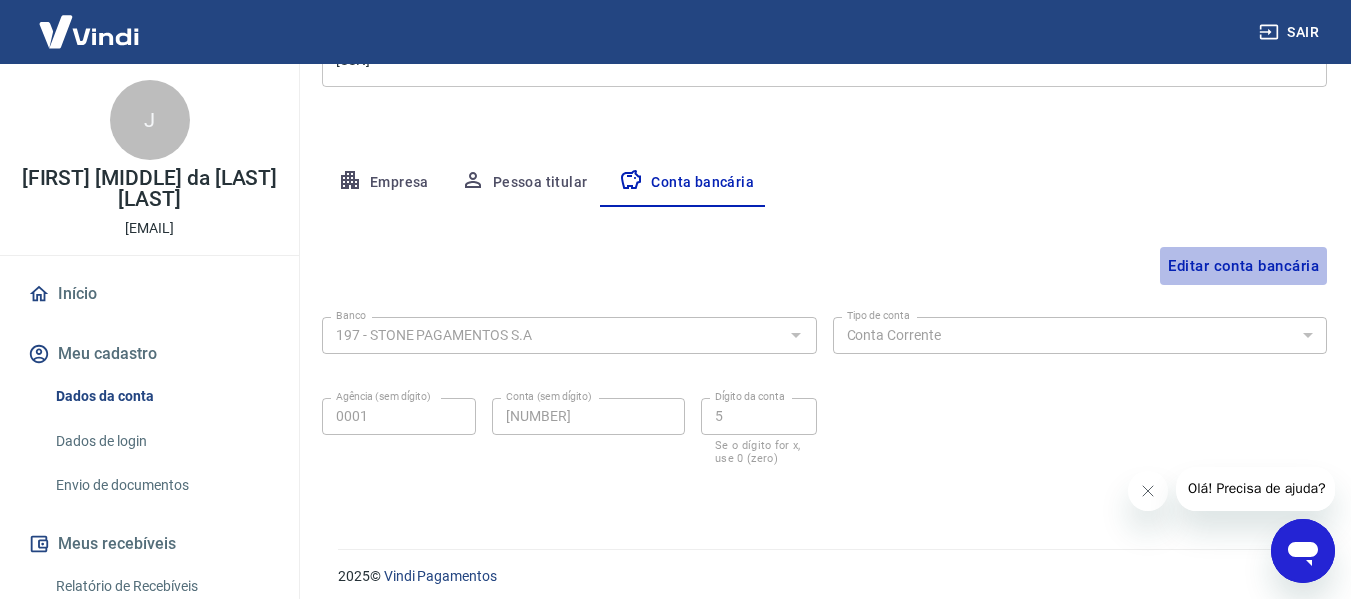 click on "Editar conta bancária" at bounding box center [1243, 266] 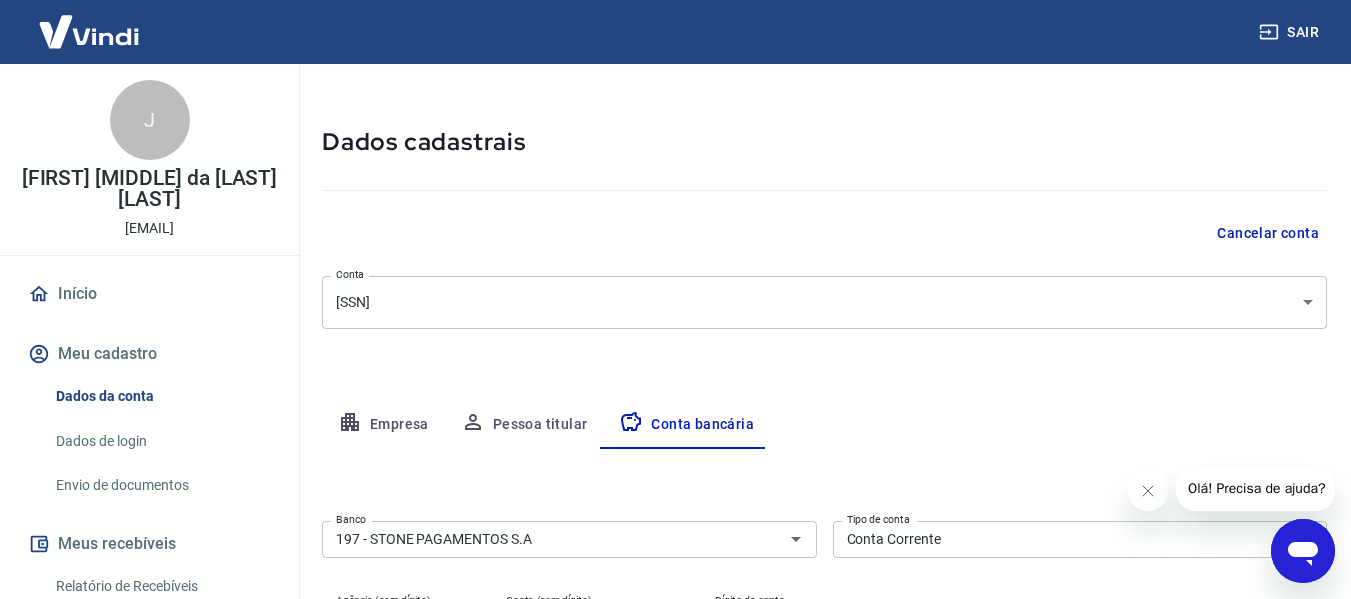 scroll, scrollTop: 56, scrollLeft: 0, axis: vertical 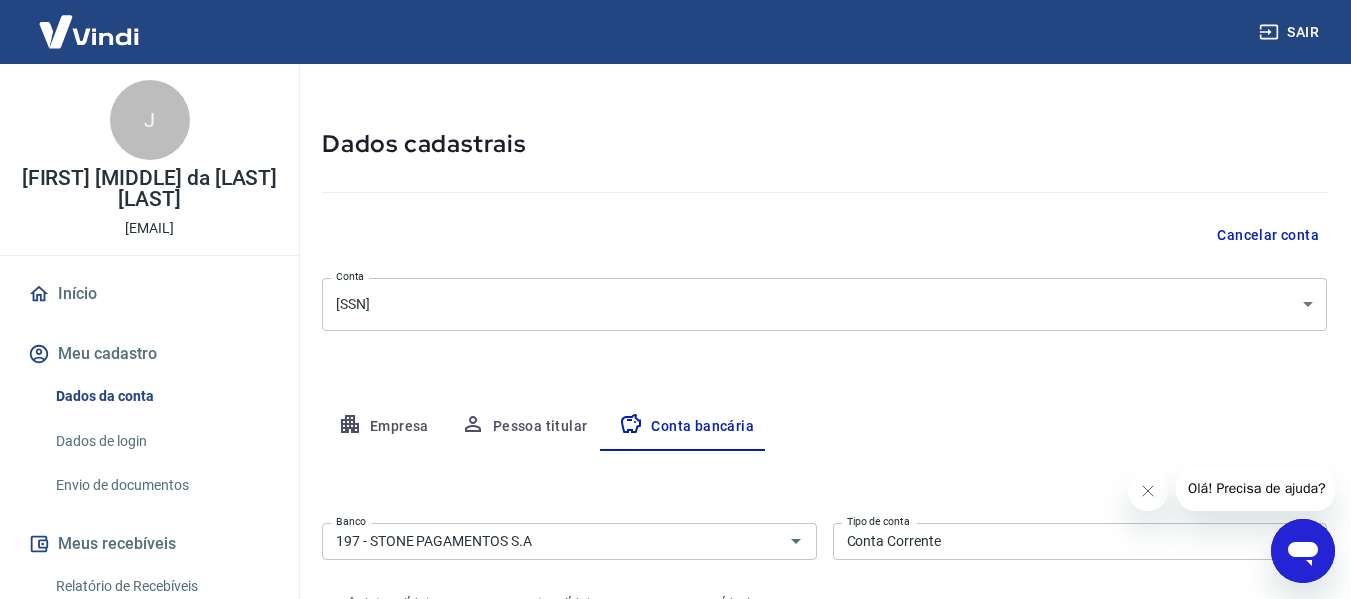 click on "Dados cadastrais" at bounding box center (824, 144) 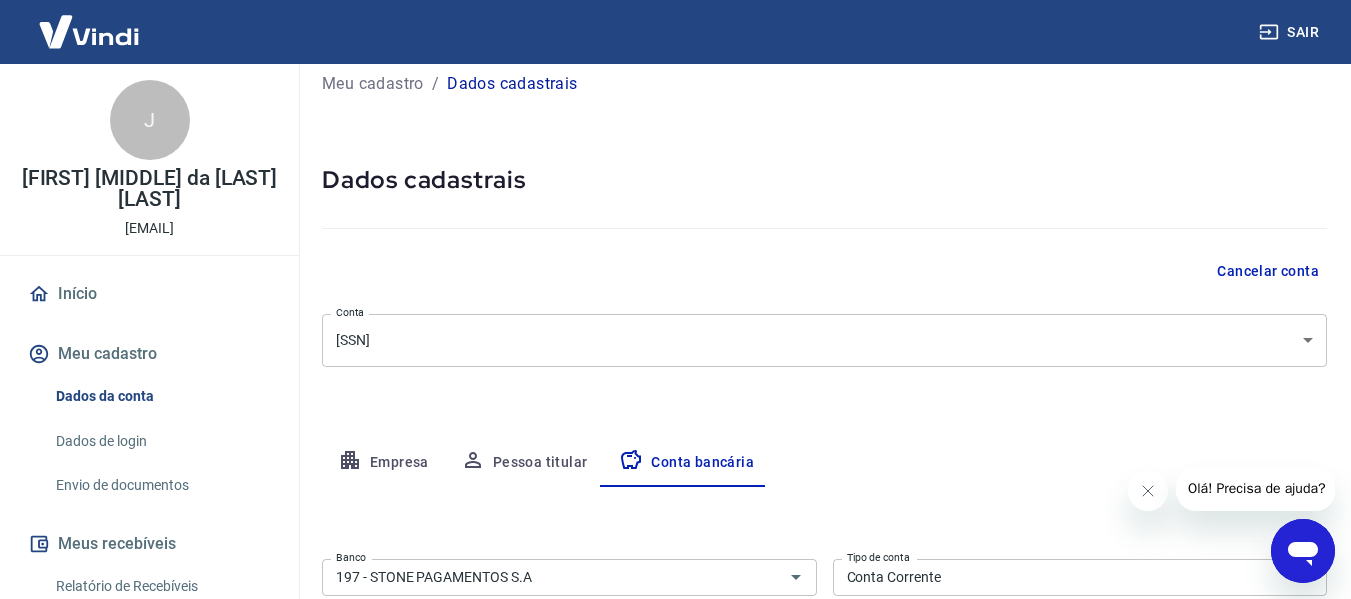 scroll, scrollTop: 0, scrollLeft: 0, axis: both 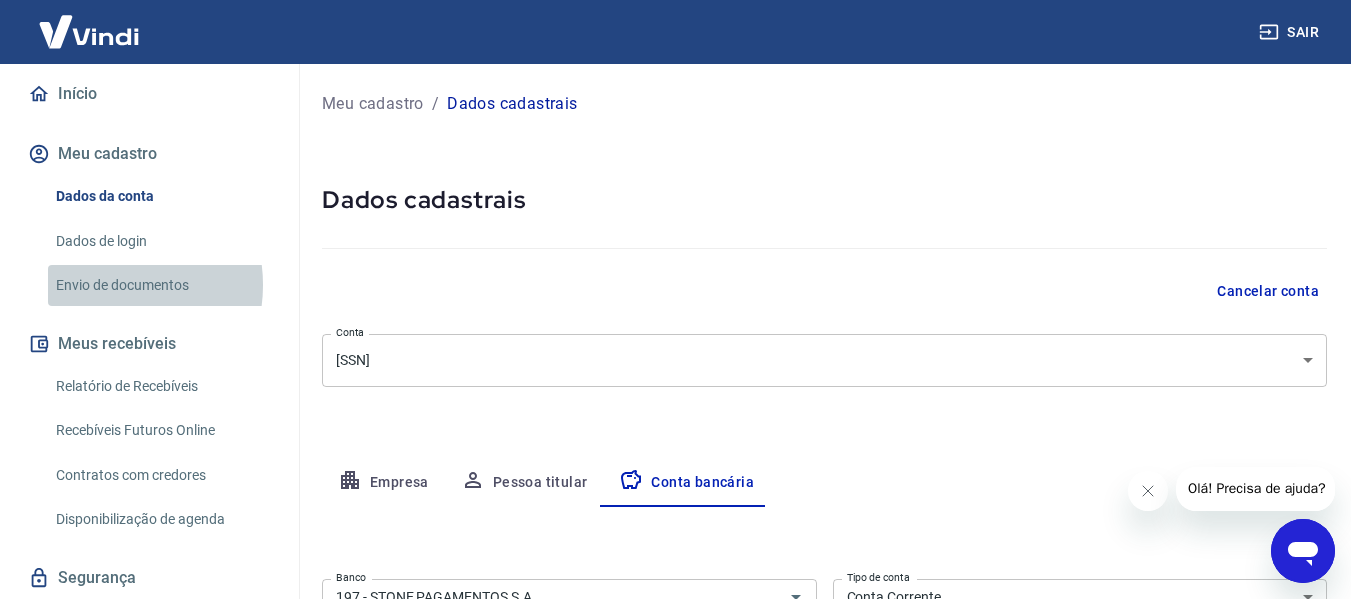 click on "Envio de documentos" at bounding box center (161, 285) 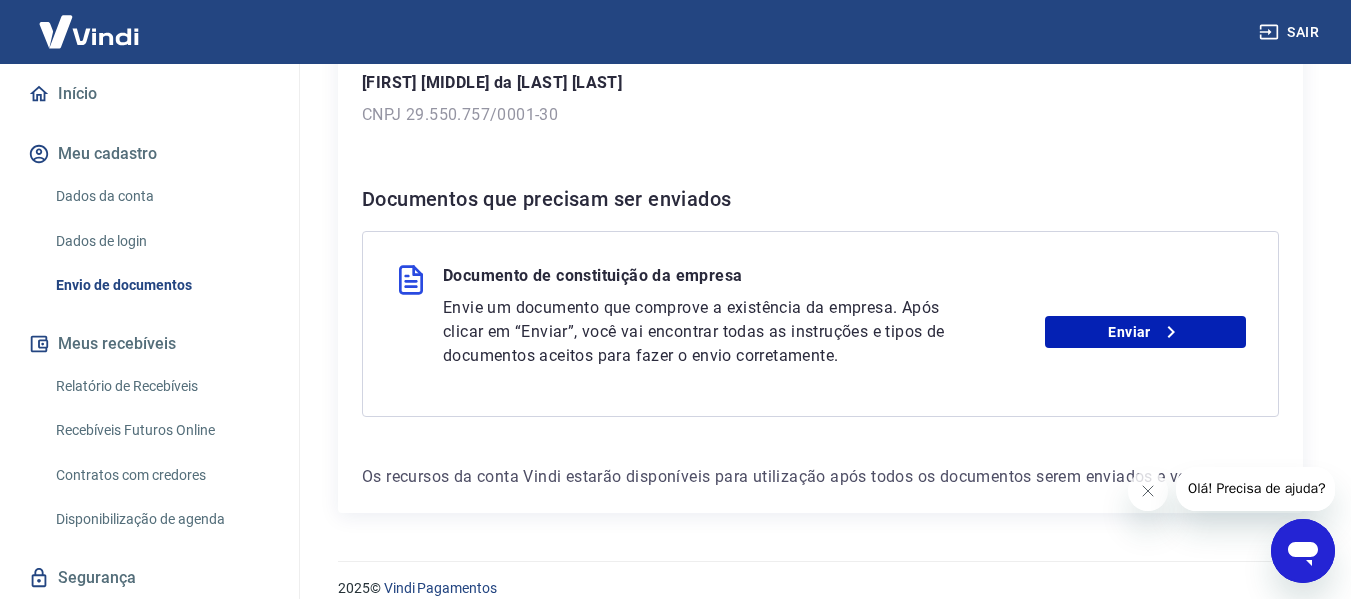 scroll, scrollTop: 353, scrollLeft: 0, axis: vertical 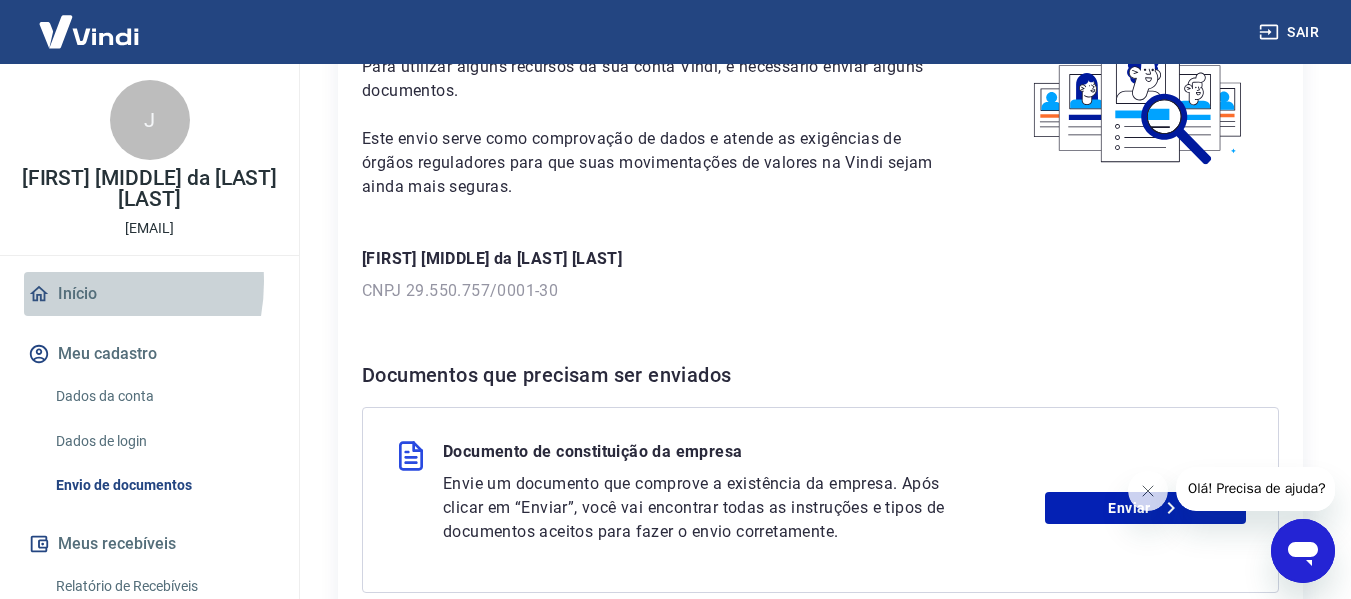 click on "Início" at bounding box center [149, 294] 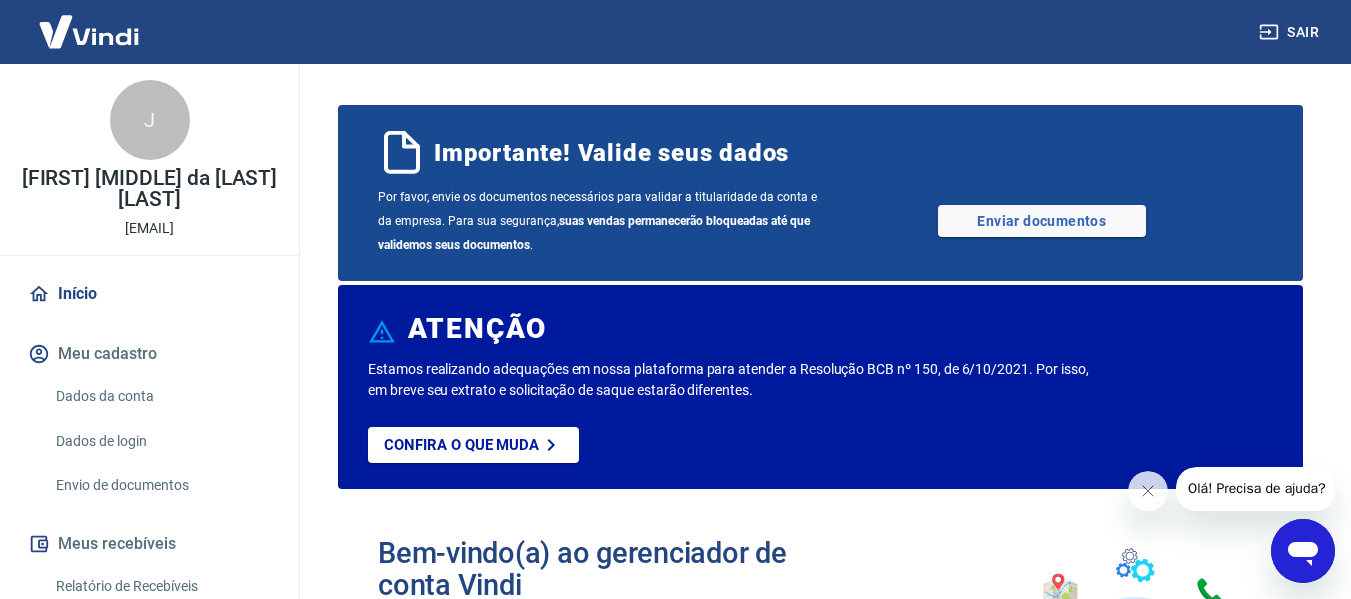 scroll, scrollTop: 0, scrollLeft: 0, axis: both 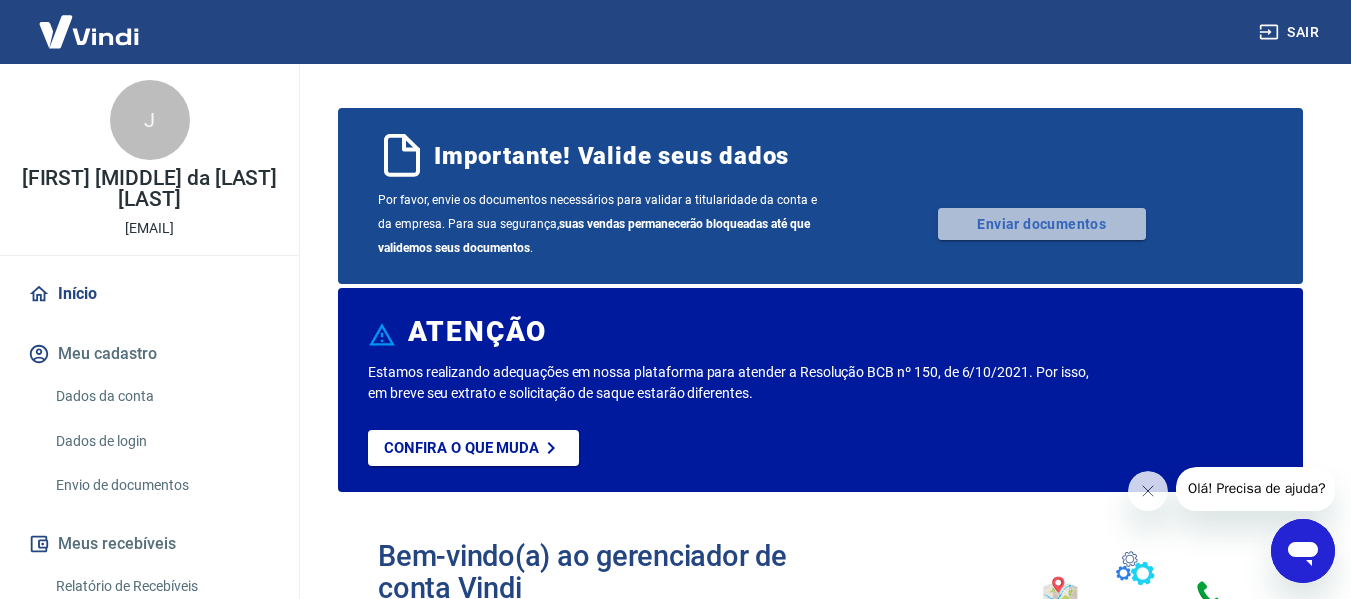 click on "Enviar documentos" at bounding box center (1042, 224) 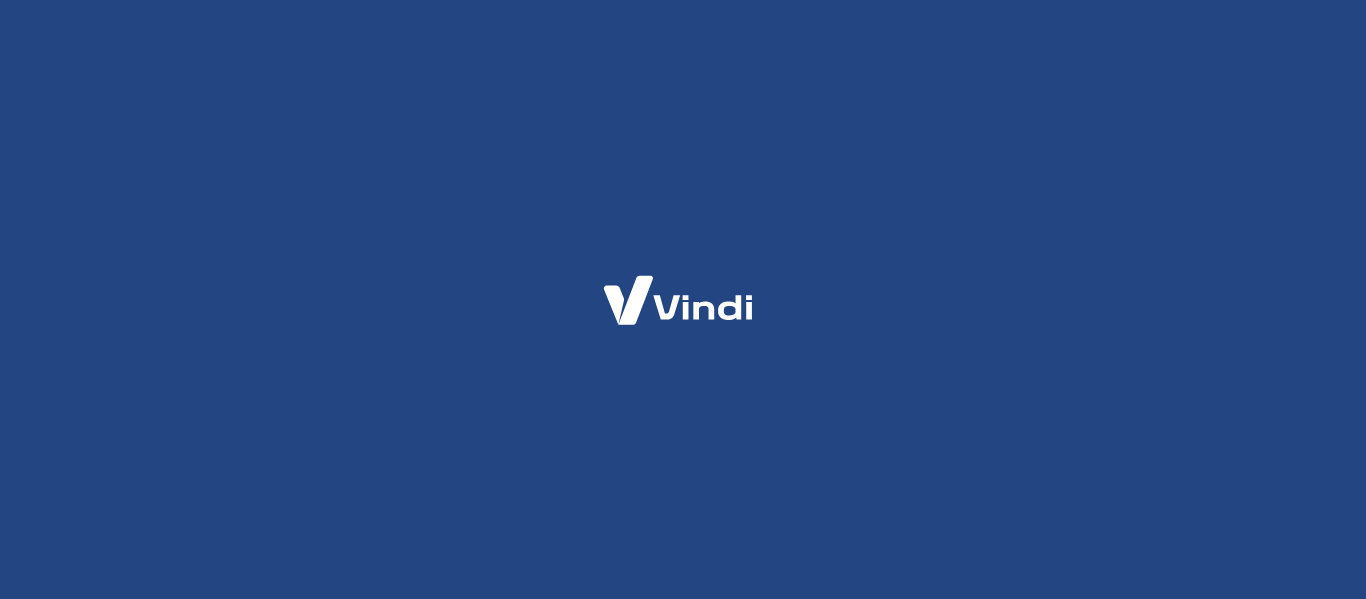 scroll, scrollTop: 0, scrollLeft: 0, axis: both 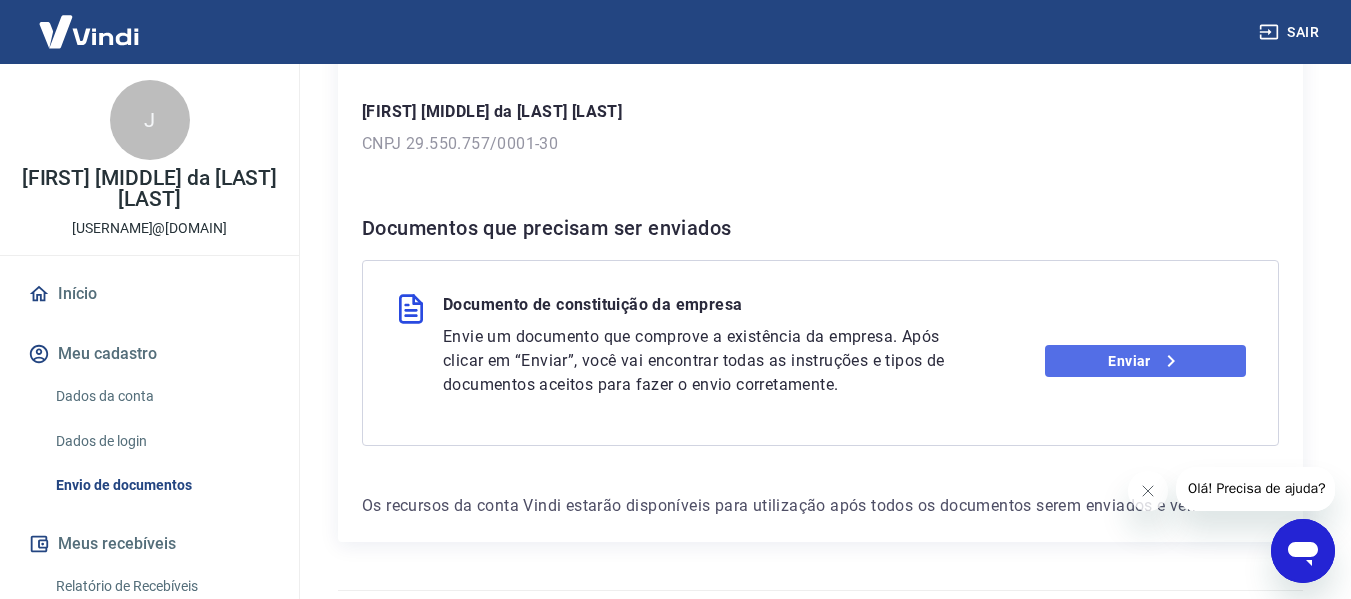 click 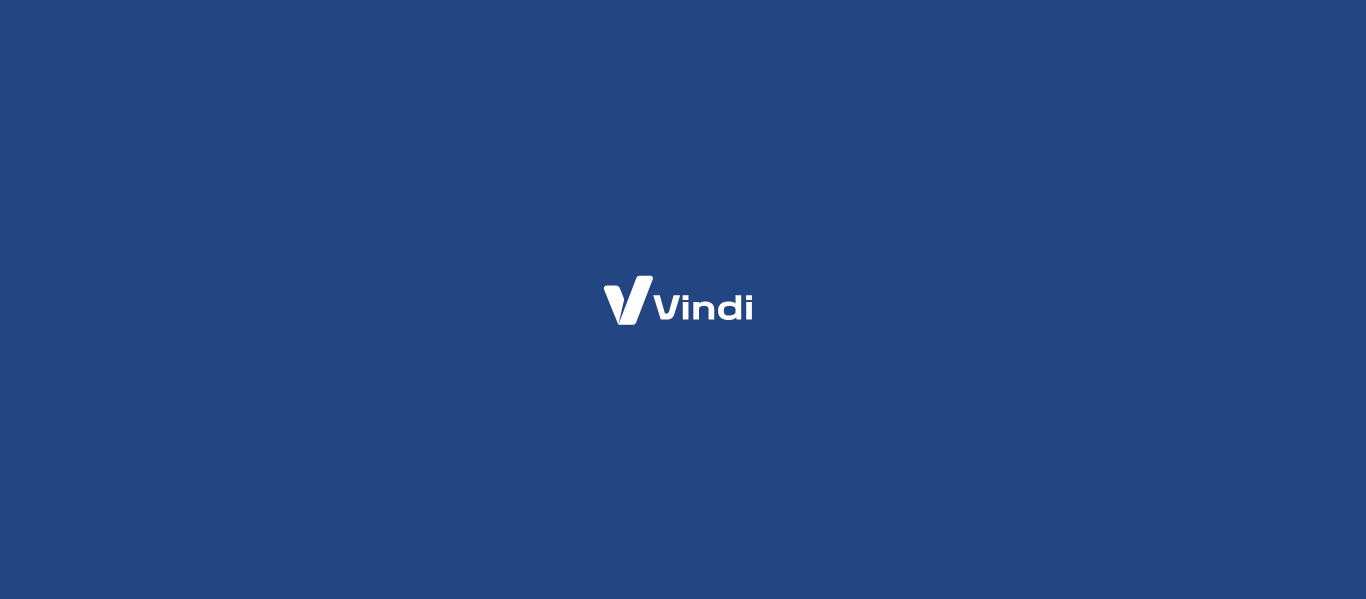 scroll, scrollTop: 0, scrollLeft: 0, axis: both 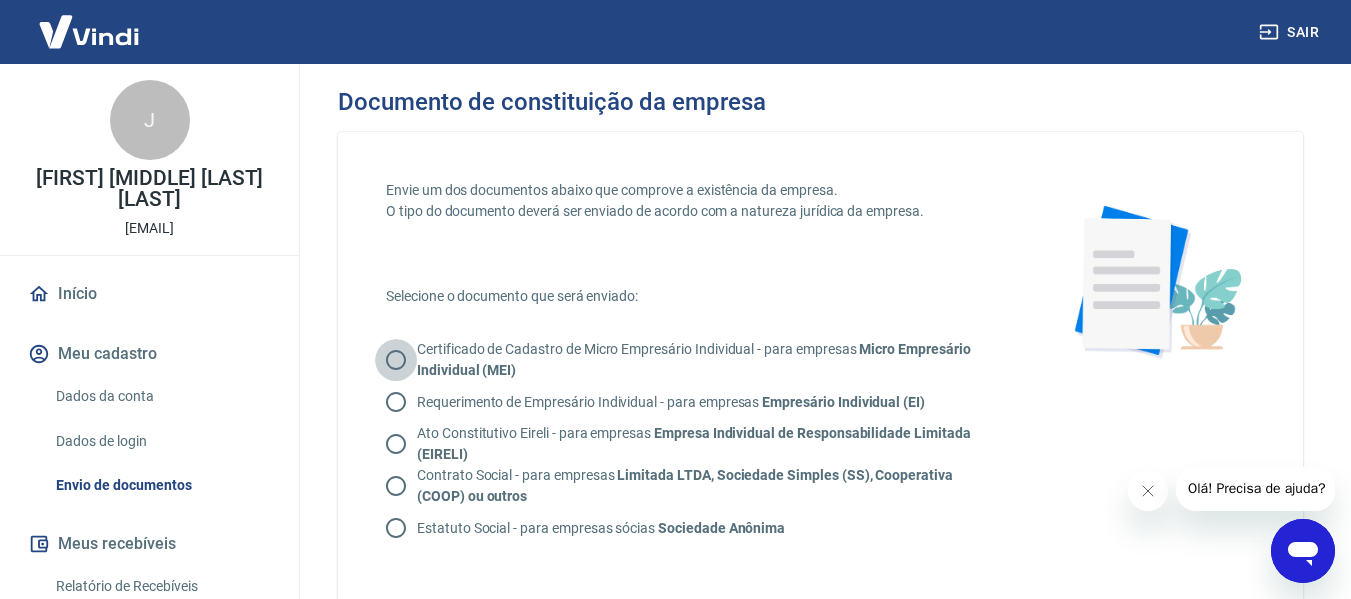 click on "Certificado de Cadastro de Micro Empresário Individual - para empresas   Micro Empresário Individual (MEI)" at bounding box center [396, 360] 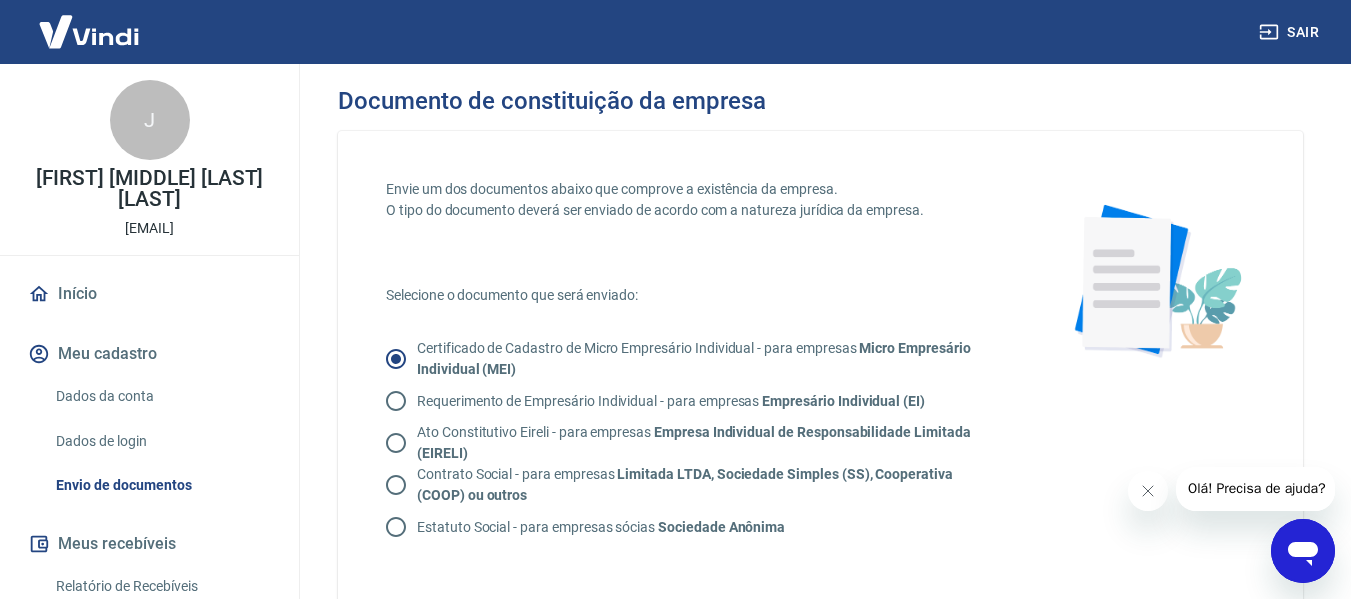 scroll, scrollTop: 0, scrollLeft: 0, axis: both 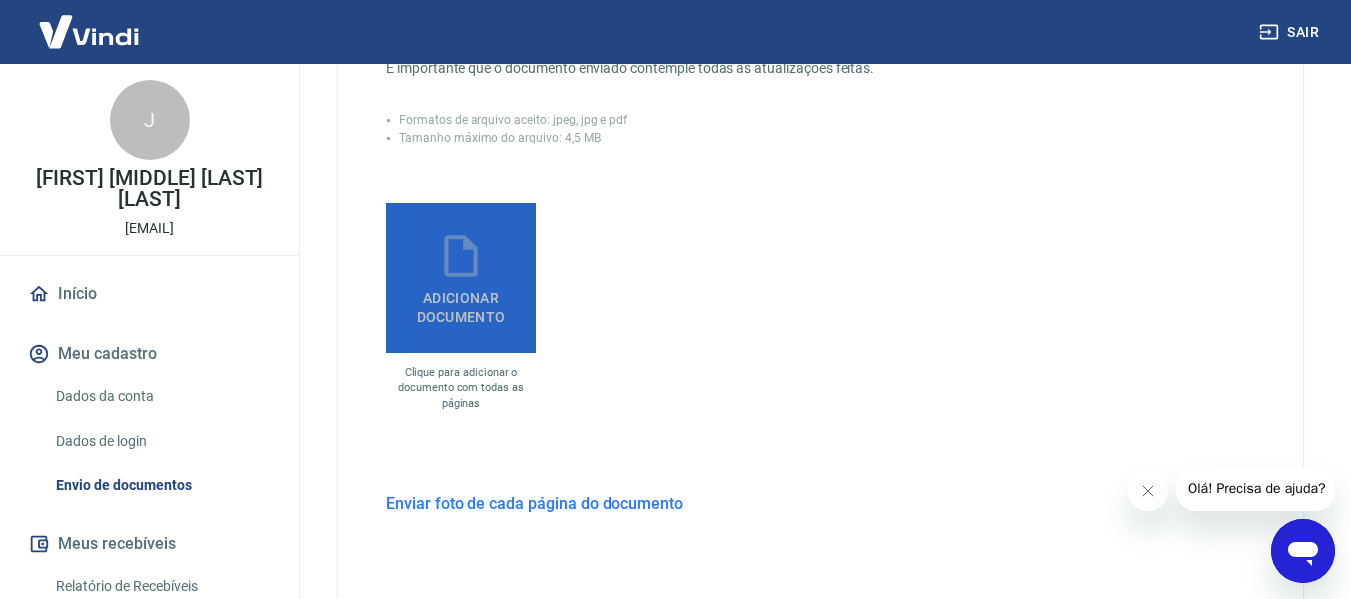 click 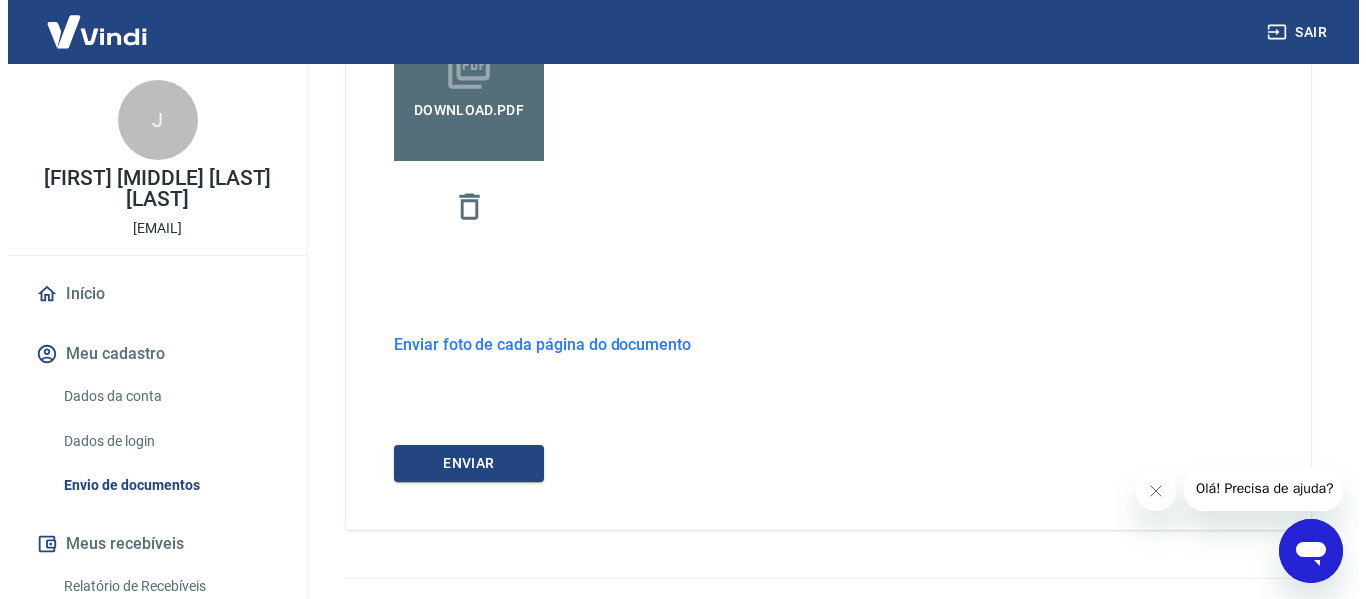 scroll, scrollTop: 788, scrollLeft: 0, axis: vertical 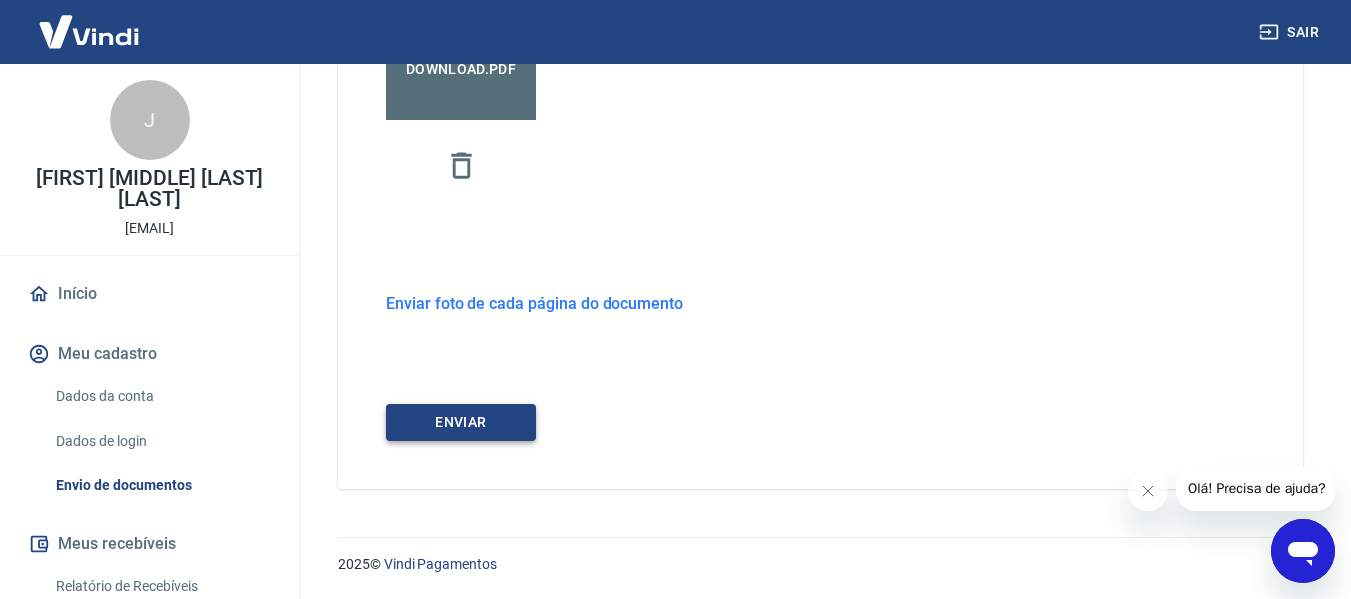 click on "ENVIAR" at bounding box center [461, 422] 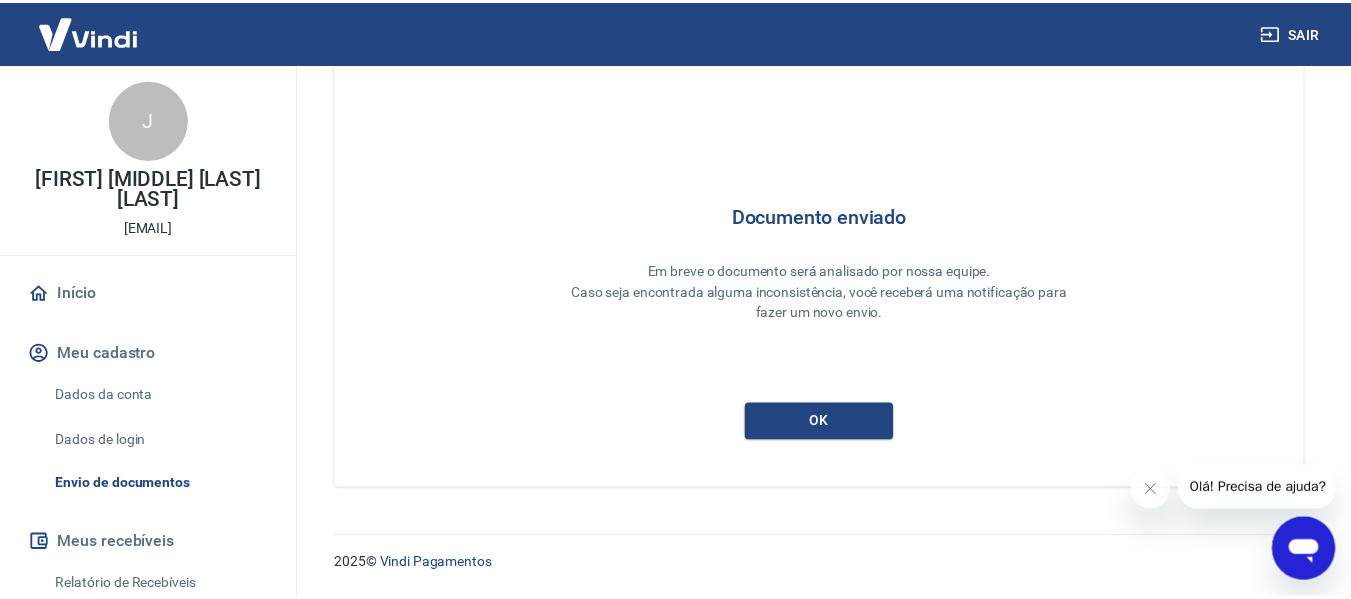 scroll, scrollTop: 95, scrollLeft: 0, axis: vertical 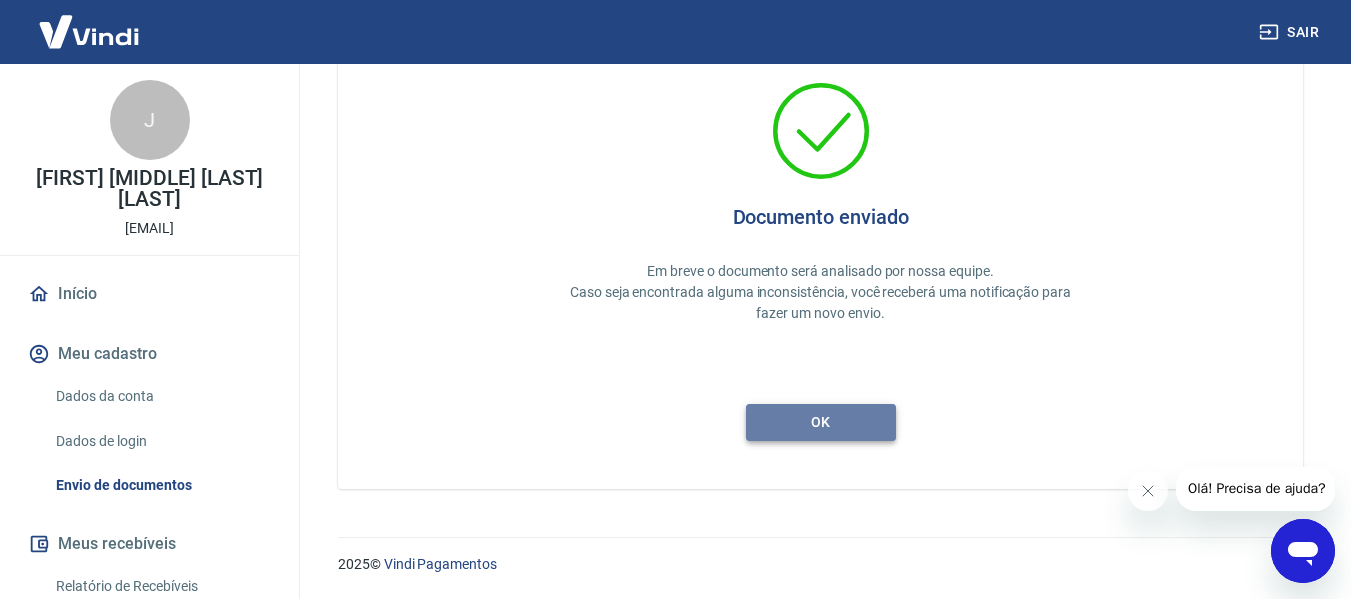 click on "ok" at bounding box center (821, 422) 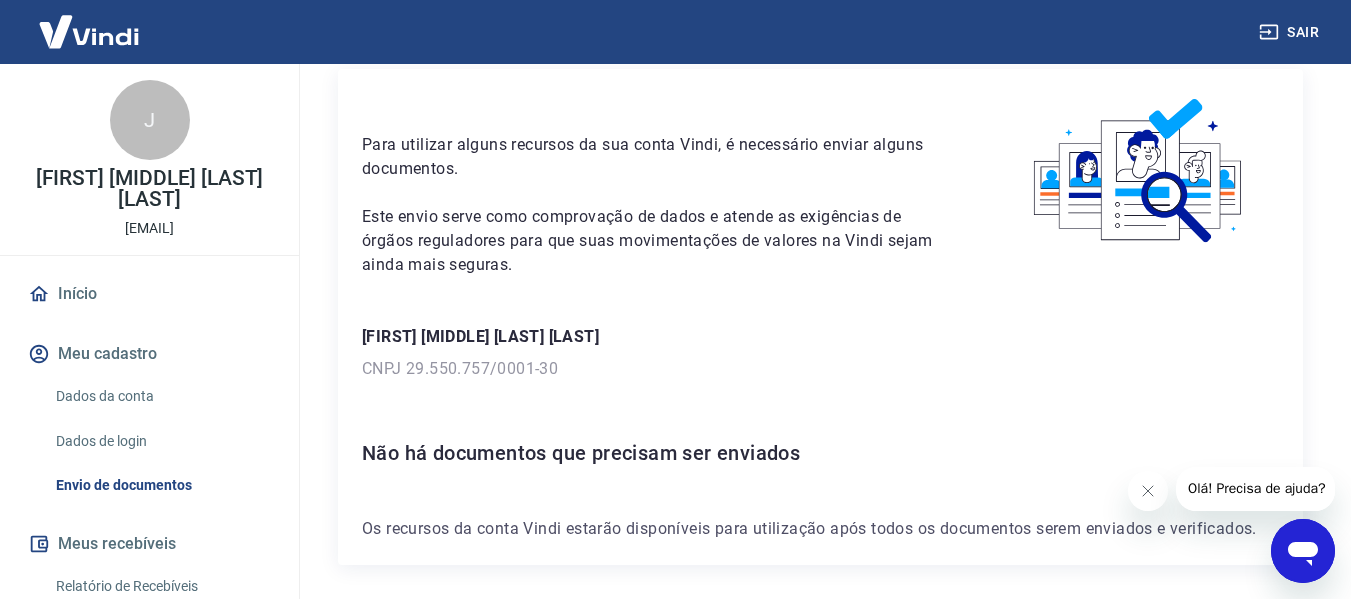 scroll, scrollTop: 151, scrollLeft: 0, axis: vertical 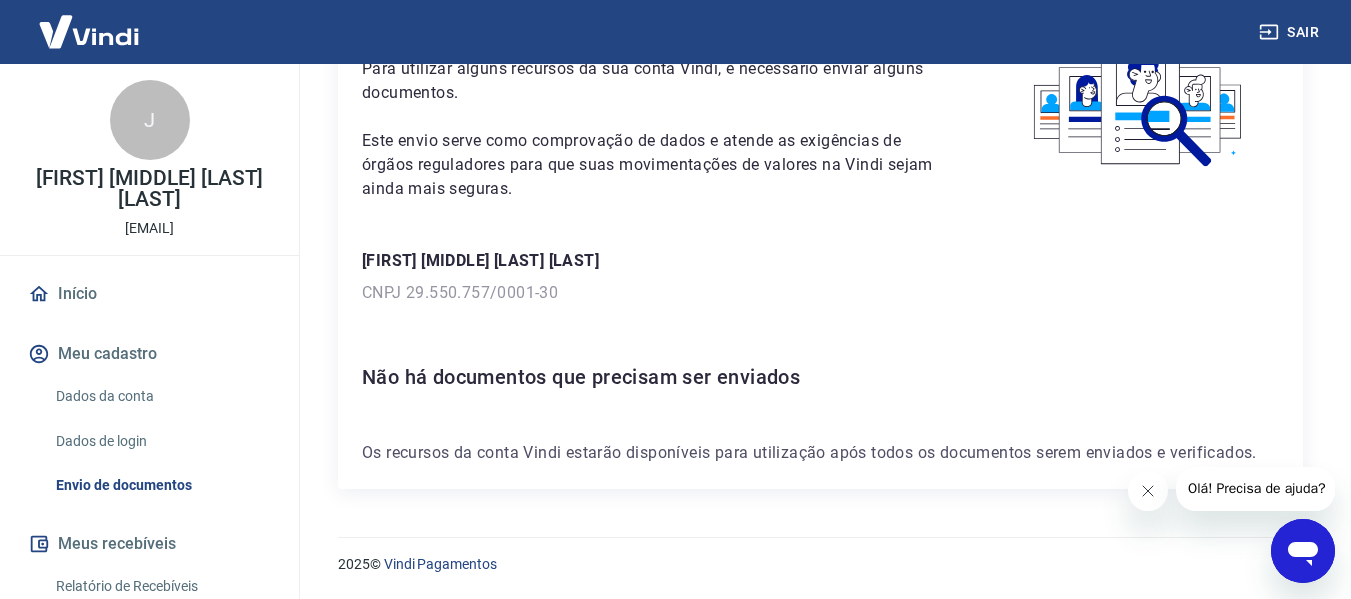 click 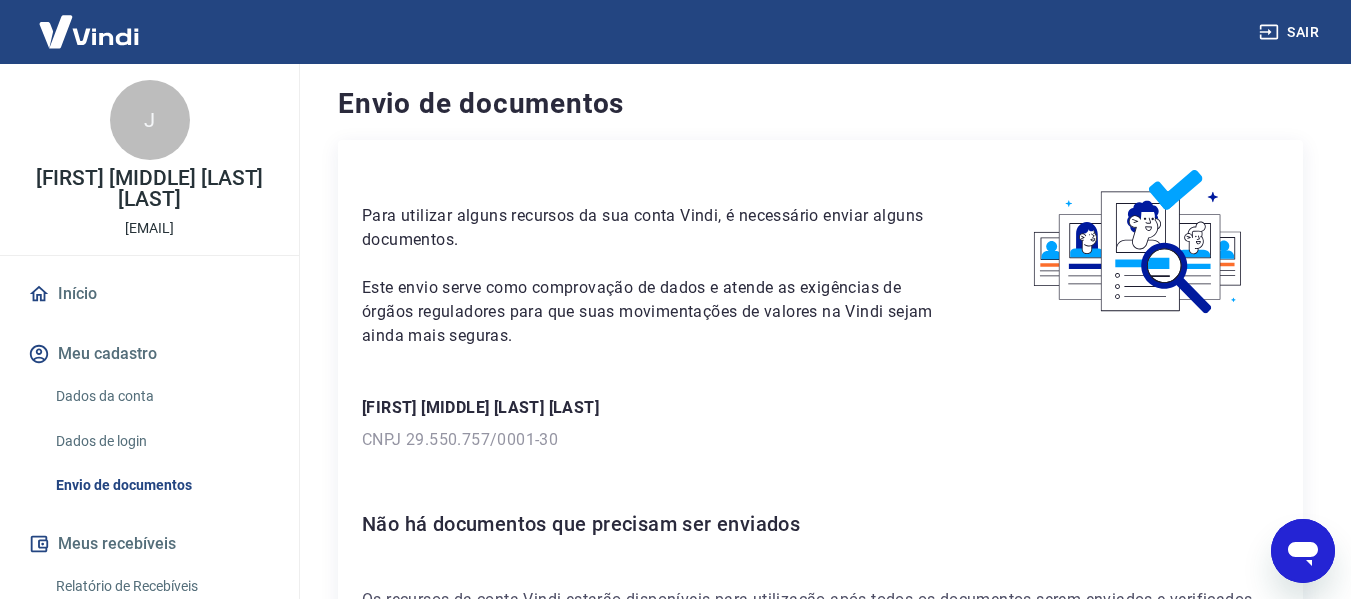 scroll, scrollTop: 0, scrollLeft: 0, axis: both 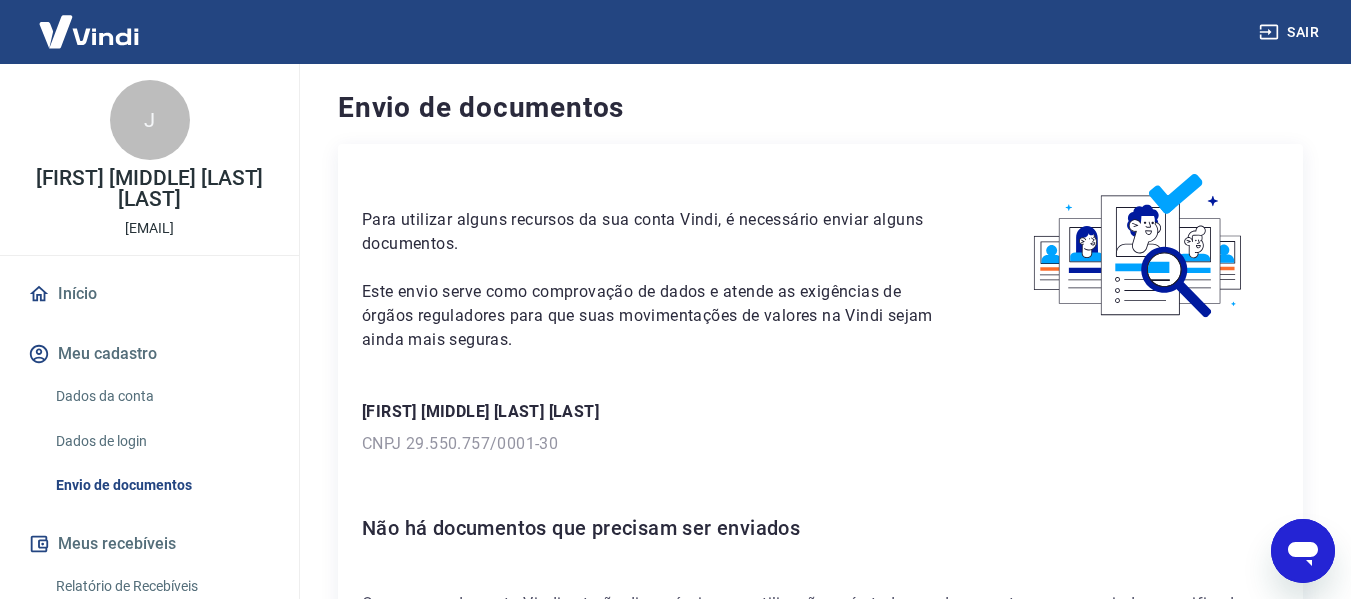 click at bounding box center [89, 31] 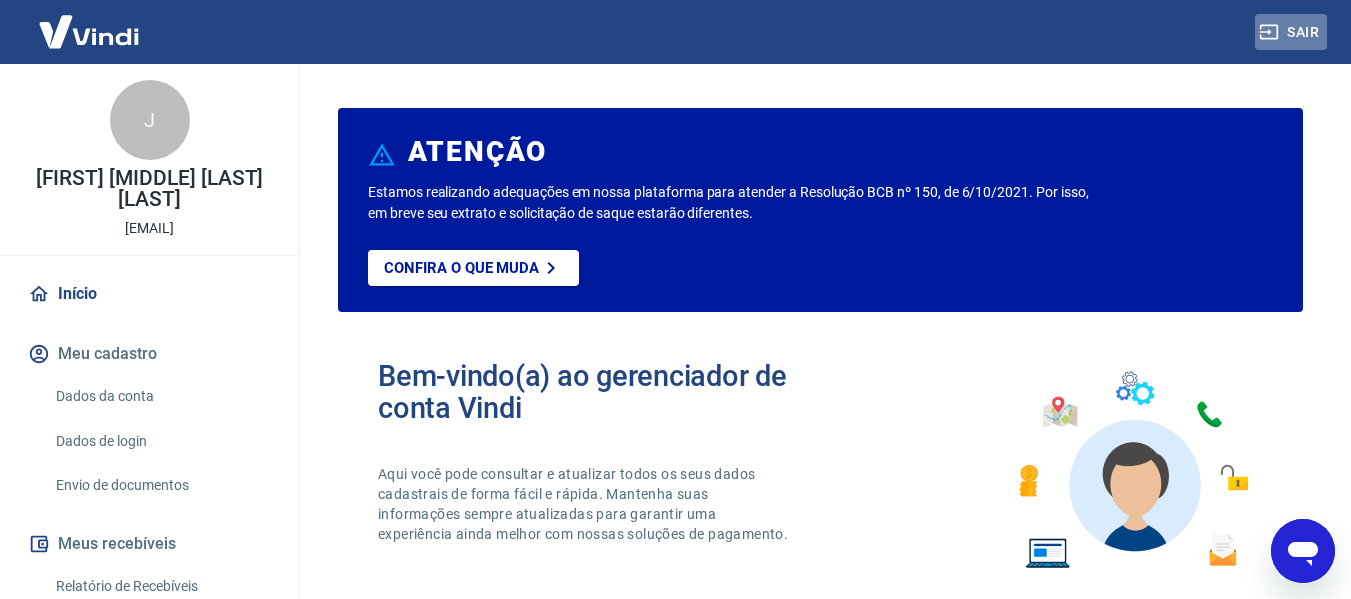 click on "Sair" at bounding box center (1291, 32) 